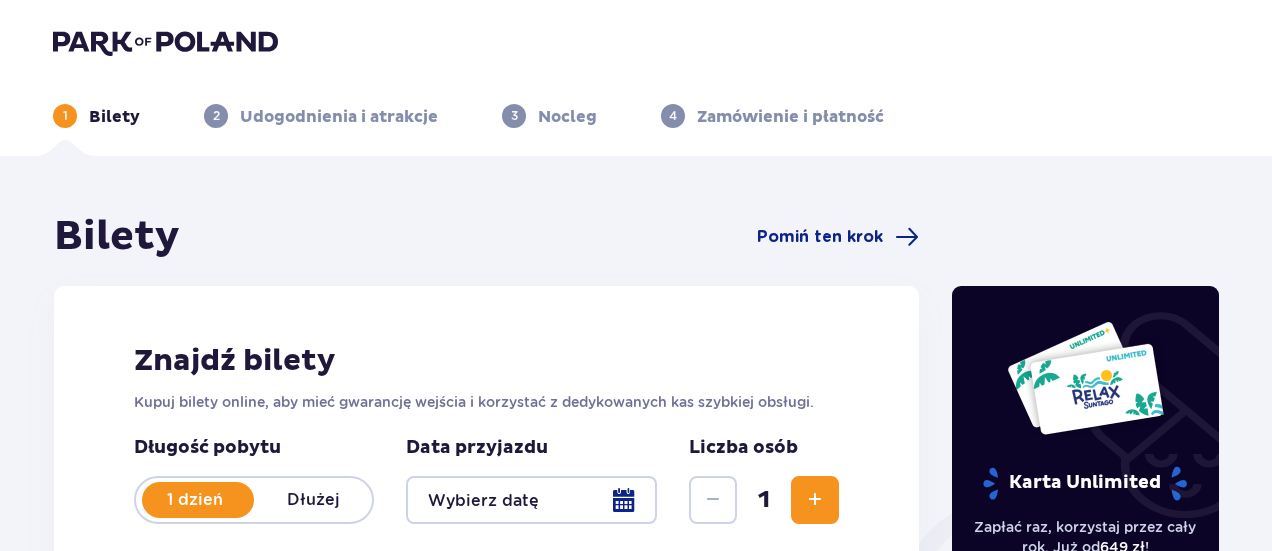 scroll, scrollTop: 0, scrollLeft: 0, axis: both 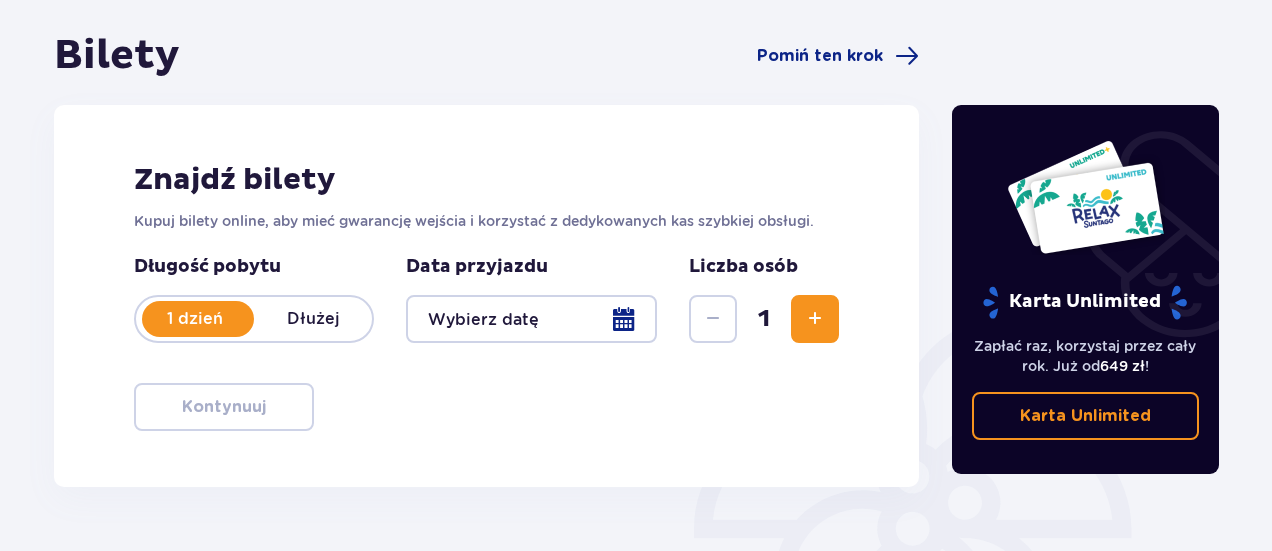click at bounding box center (815, 319) 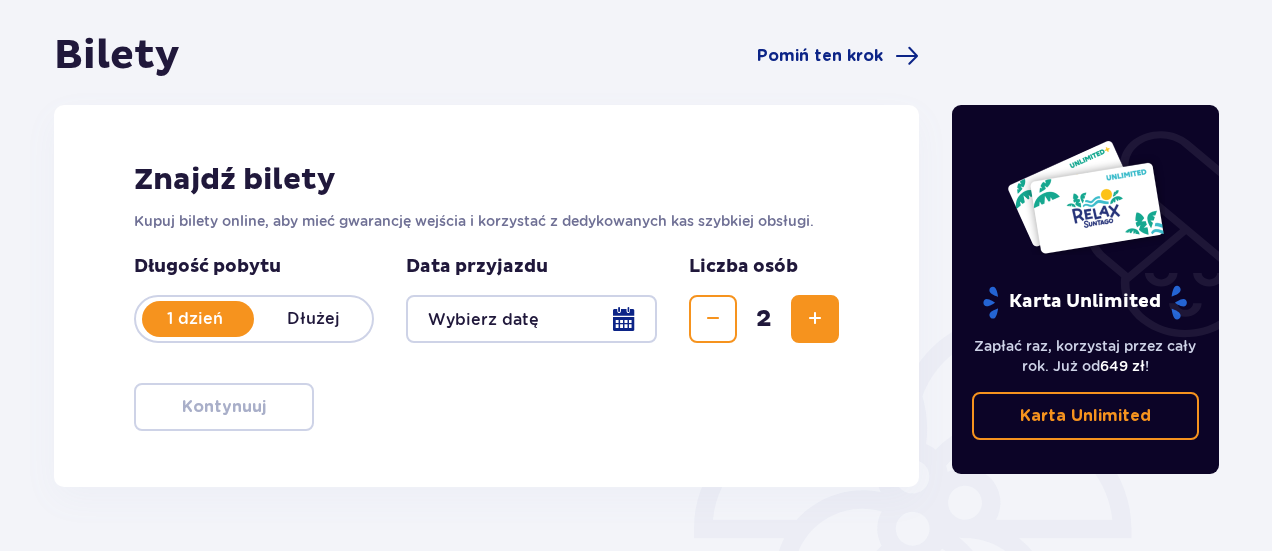 click at bounding box center (815, 319) 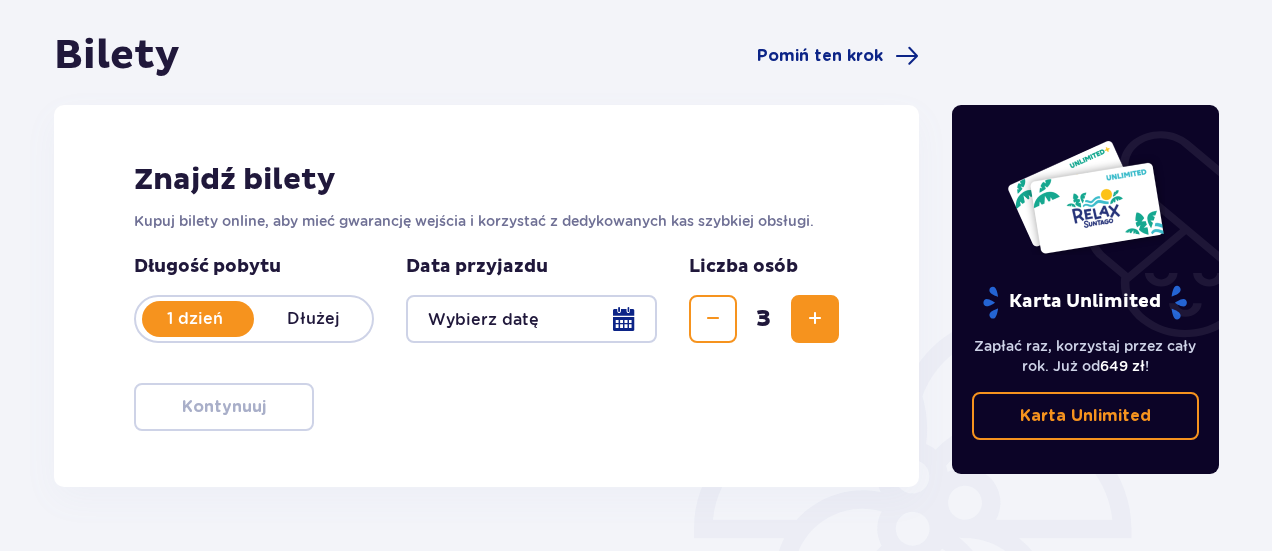 click at bounding box center (815, 319) 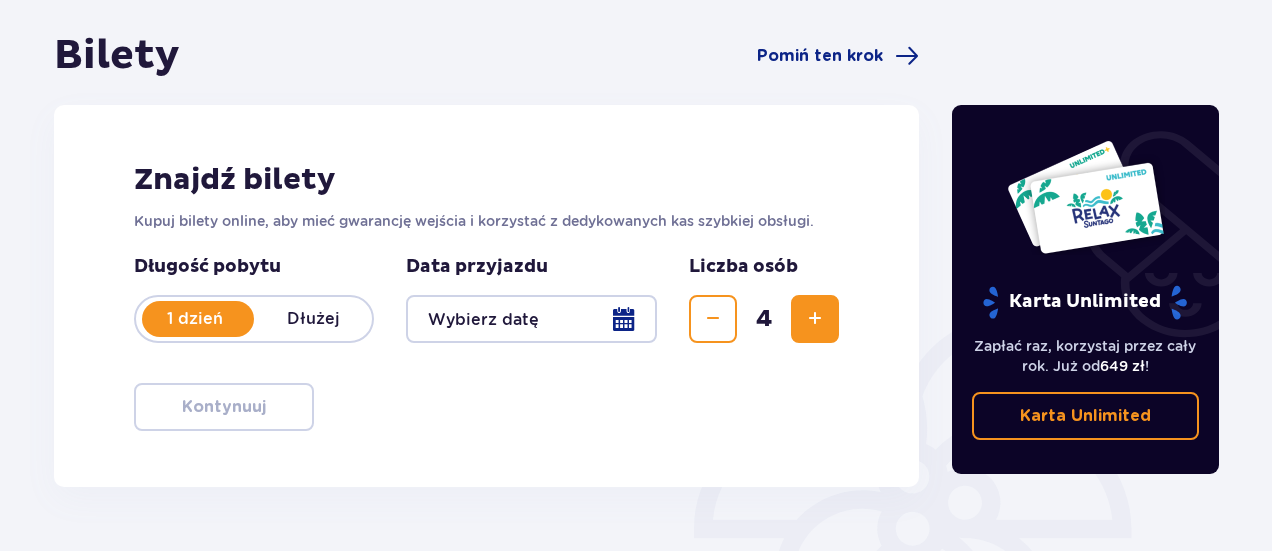 click at bounding box center [815, 319] 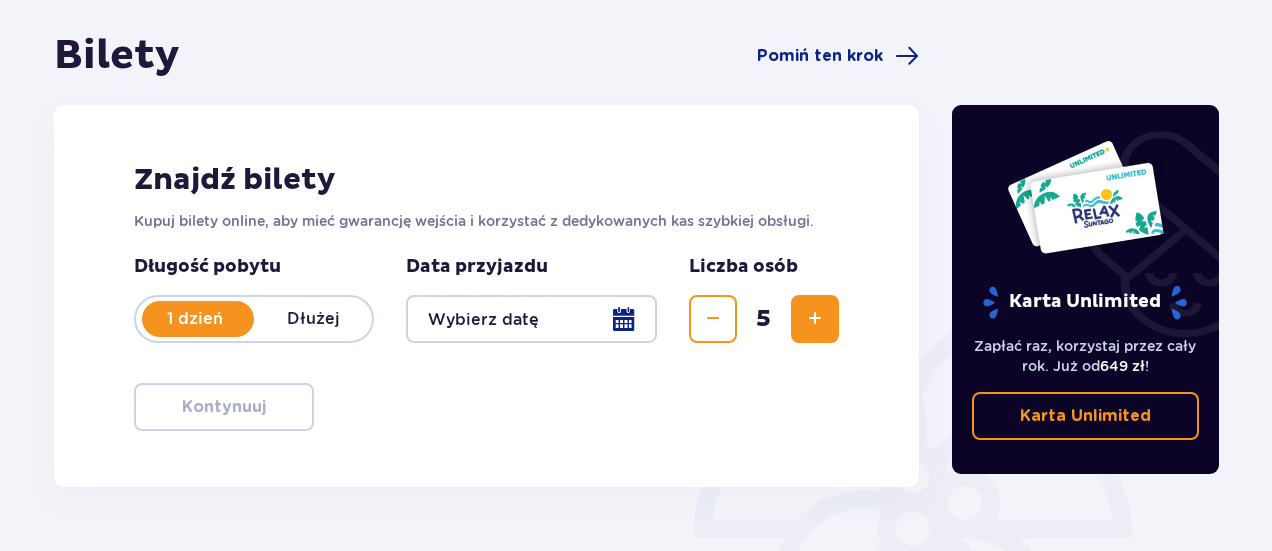 click at bounding box center (531, 319) 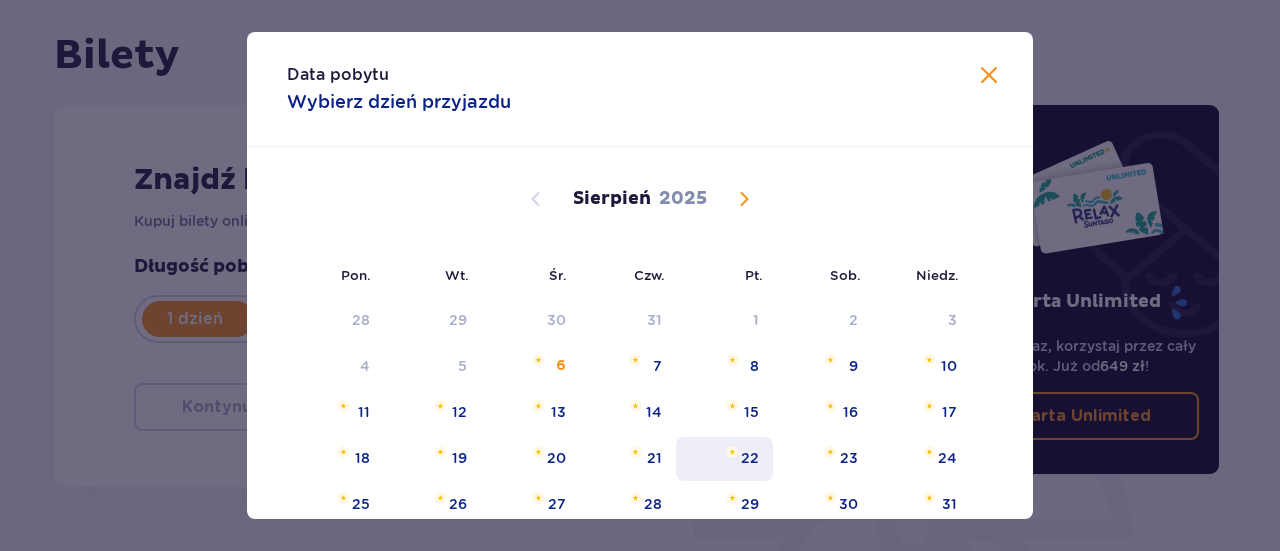 click on "22" at bounding box center (750, 458) 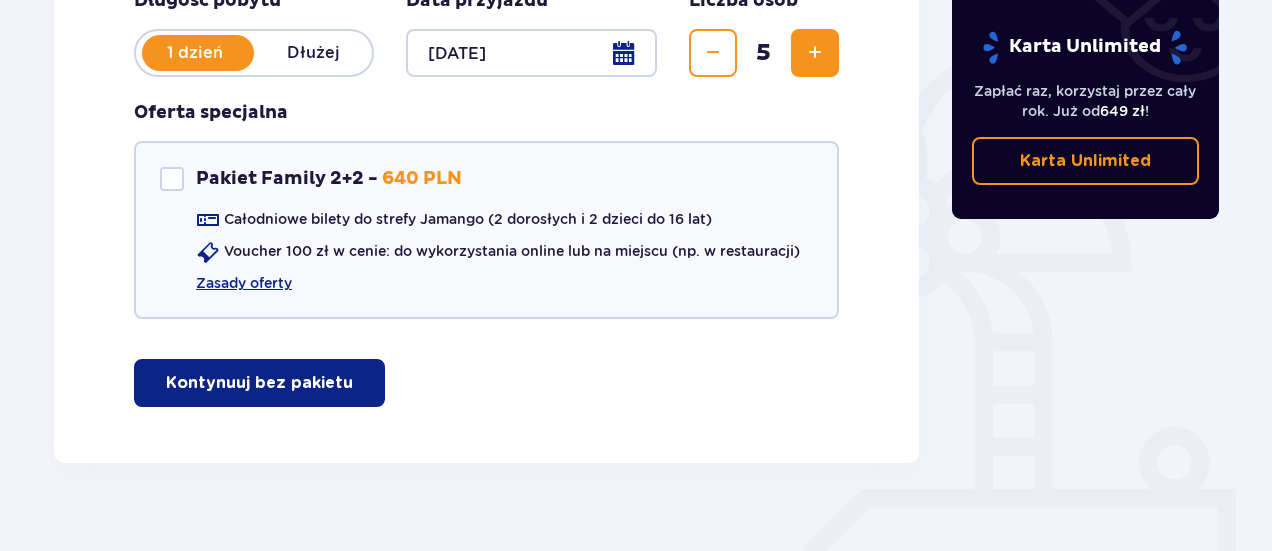 scroll, scrollTop: 478, scrollLeft: 0, axis: vertical 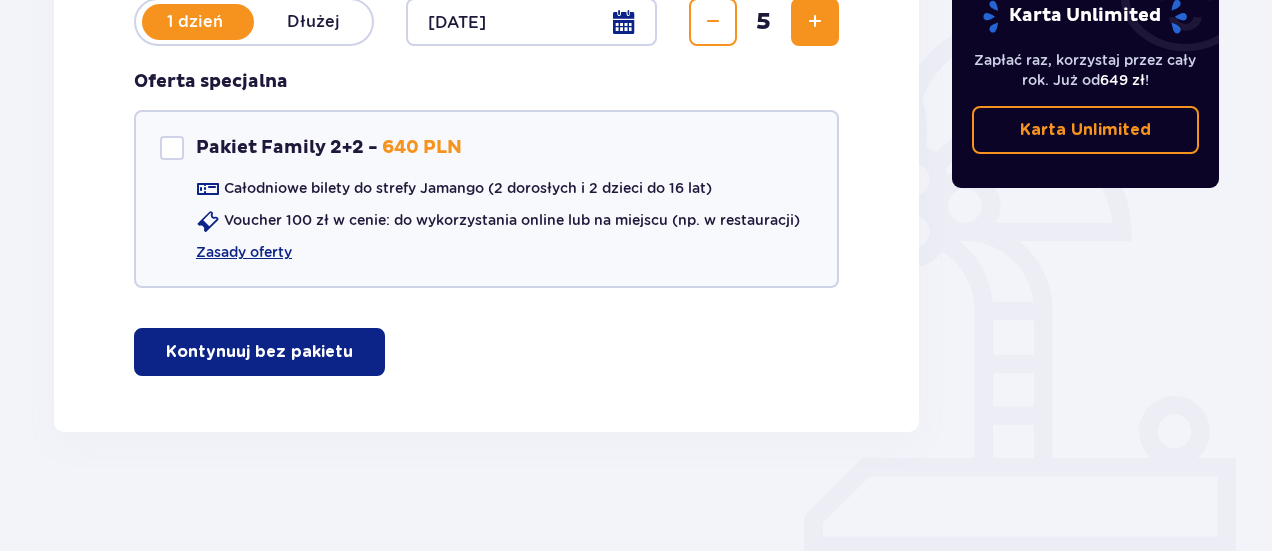 click on "Kontynuuj bez pakietu" at bounding box center (259, 352) 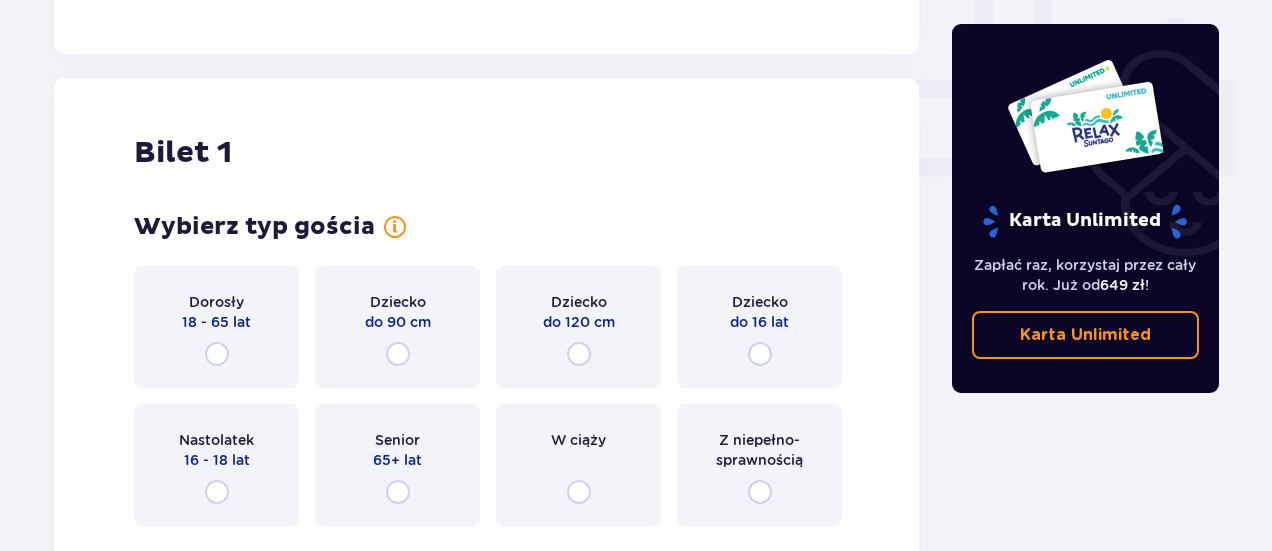 scroll, scrollTop: 910, scrollLeft: 0, axis: vertical 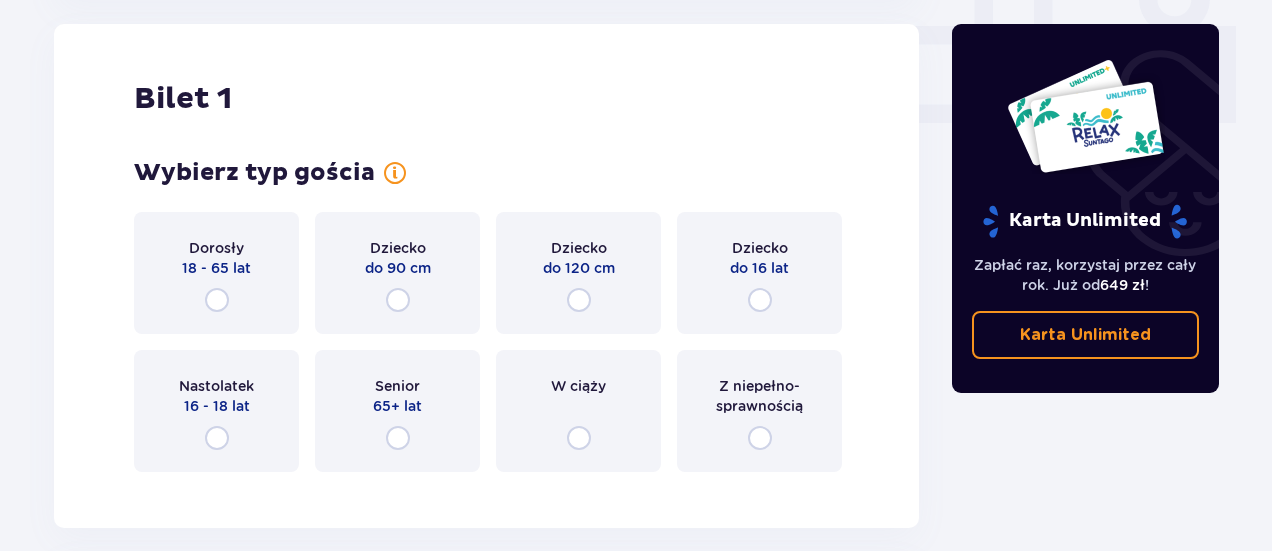 click on "Dorosły 18 - 65 lat" at bounding box center (216, 273) 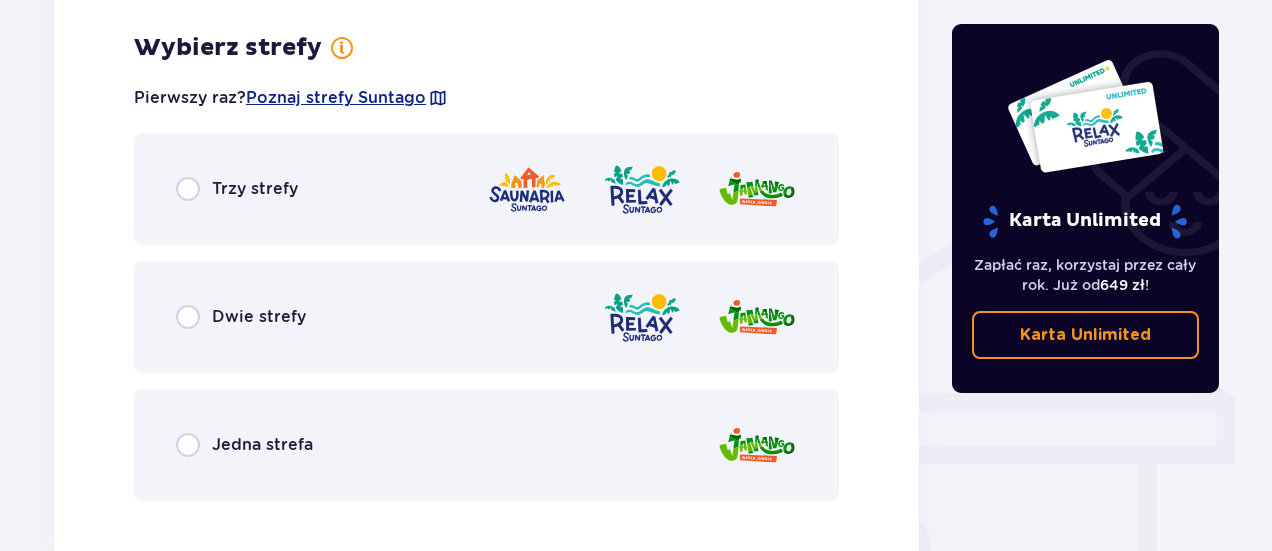 scroll, scrollTop: 1398, scrollLeft: 0, axis: vertical 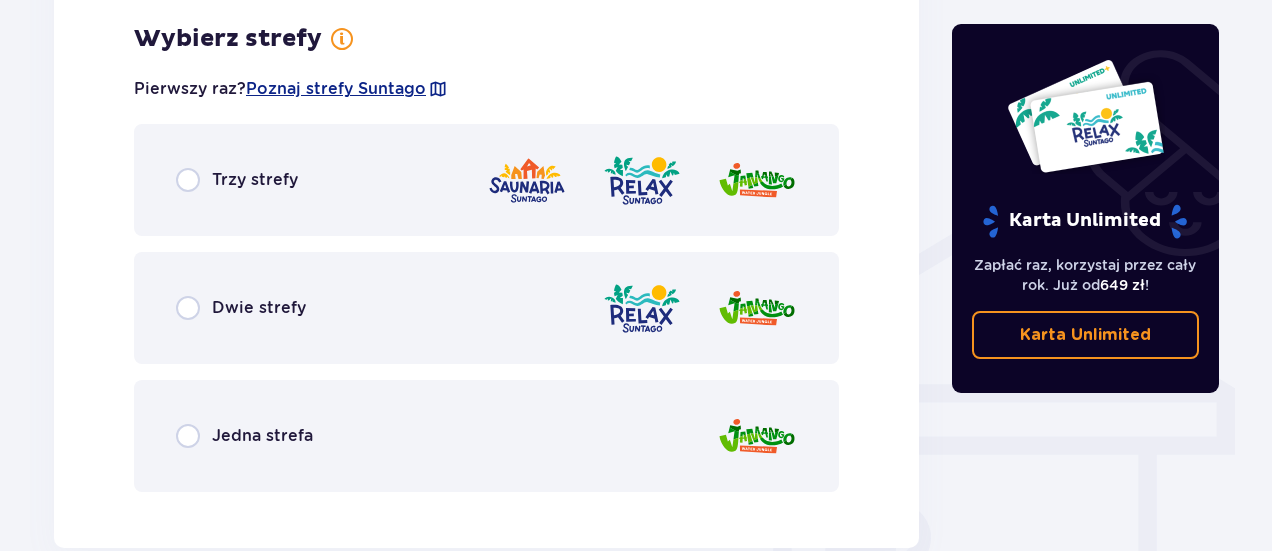 click on "Jedna strefa" at bounding box center (486, 436) 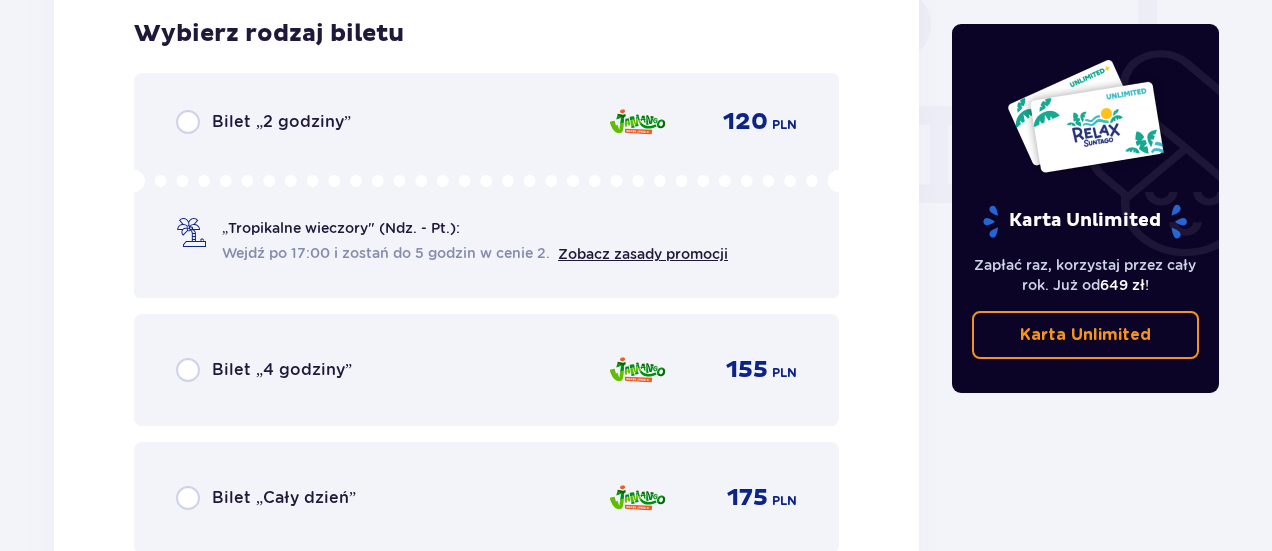 scroll, scrollTop: 1904, scrollLeft: 0, axis: vertical 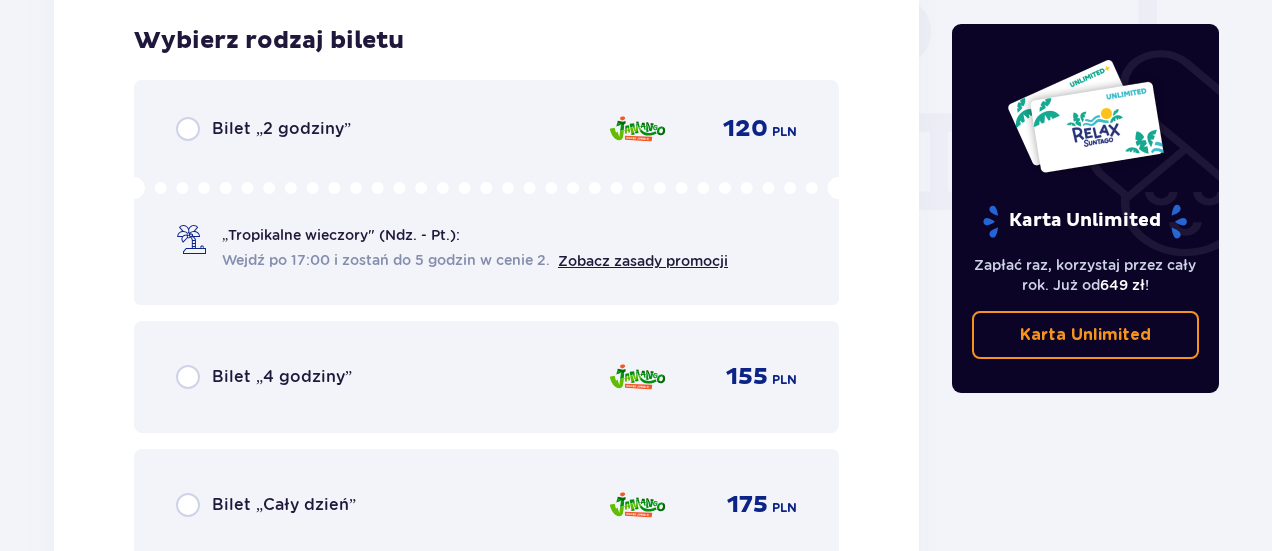 click on "„Tropikalne wieczory" (Ndz. - Pt.): Wejdź po 17:00 i zostań do 5 godzin w cenie 2. Zobacz zasady promocji" at bounding box center [486, 224] 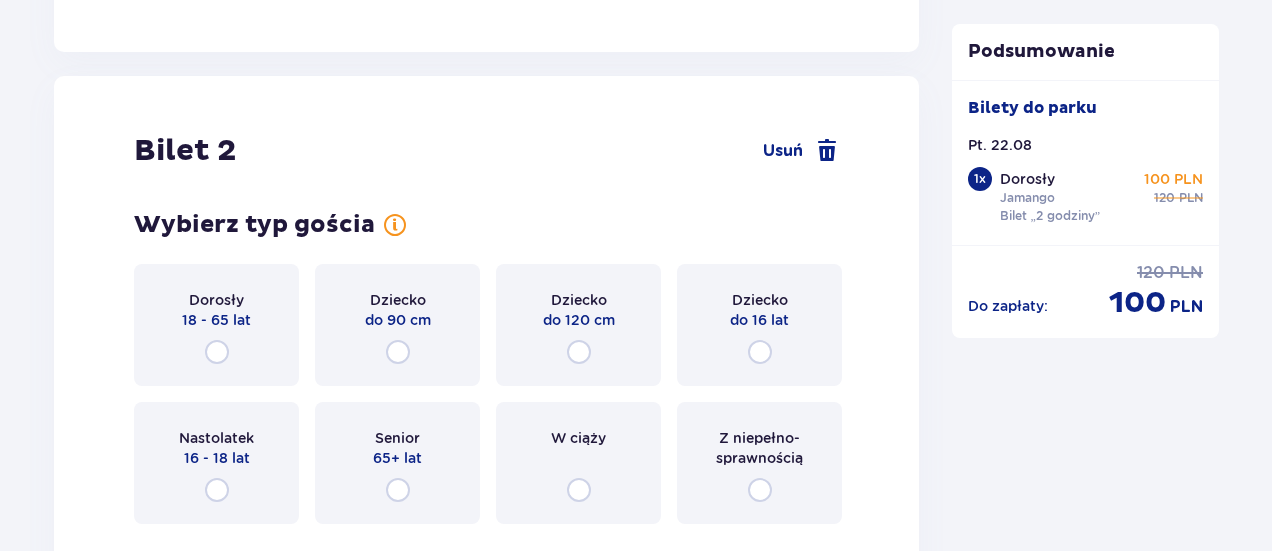 scroll, scrollTop: 2556, scrollLeft: 0, axis: vertical 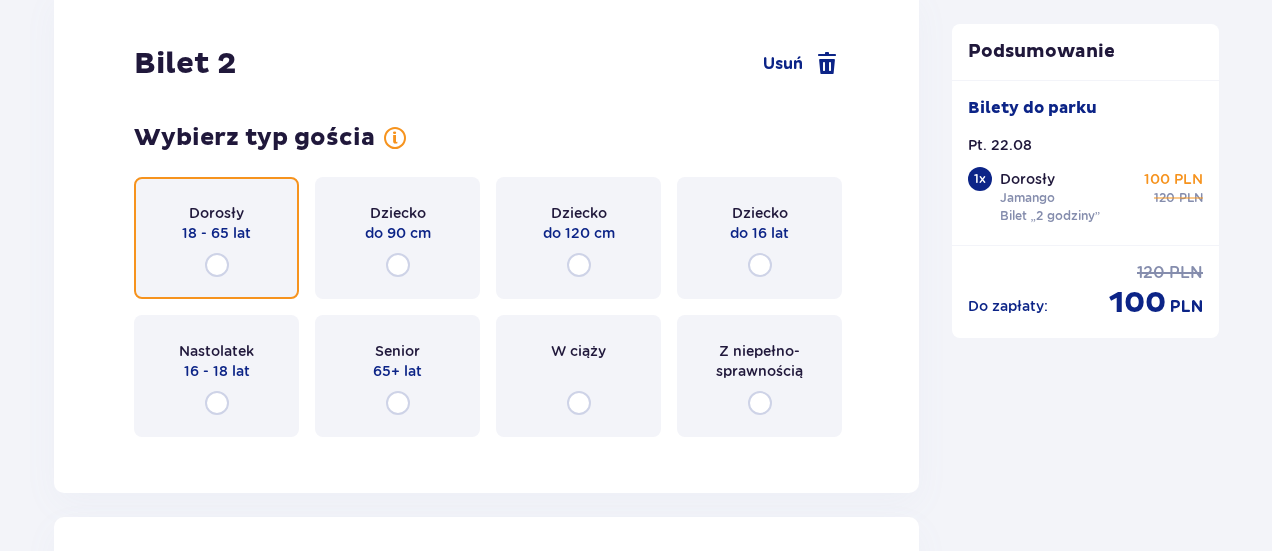 click at bounding box center [217, 265] 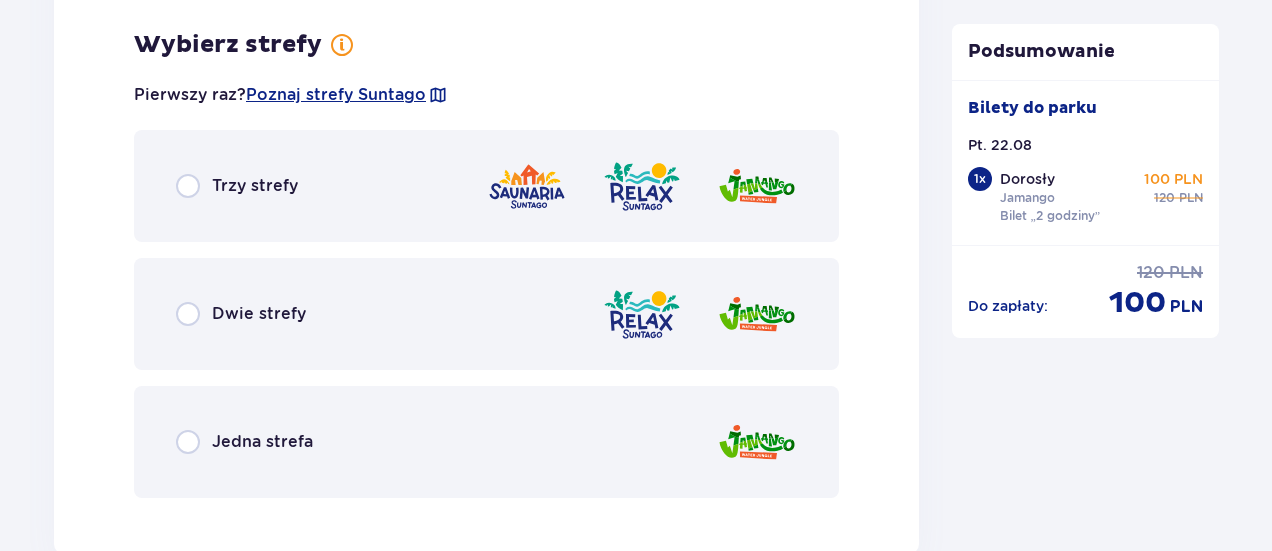 scroll, scrollTop: 3009, scrollLeft: 0, axis: vertical 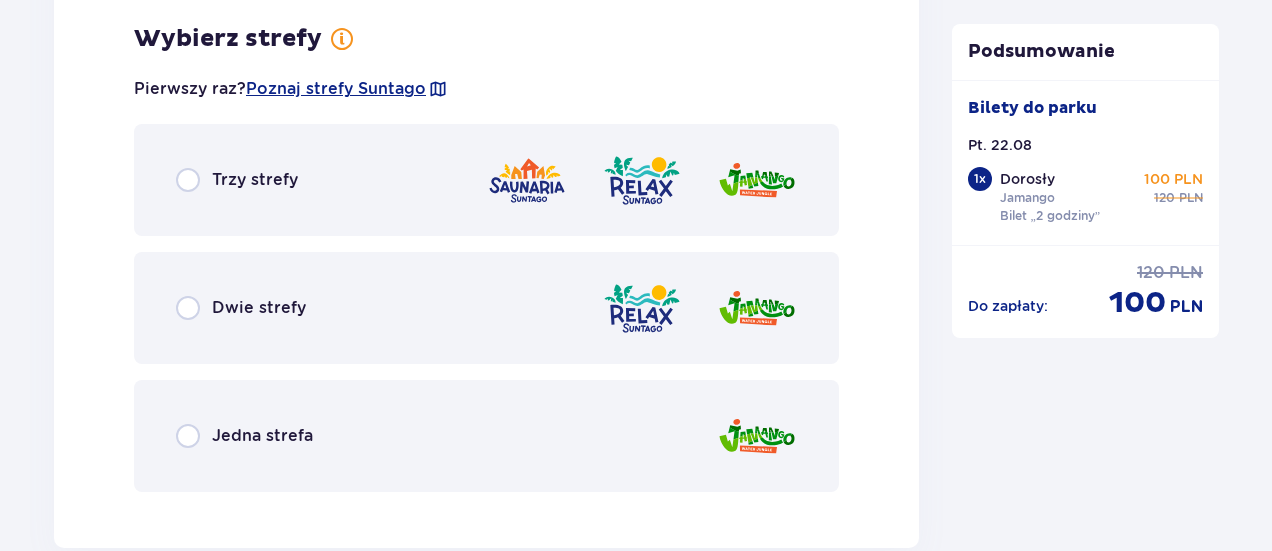 click on "Dwie strefy" at bounding box center (486, 308) 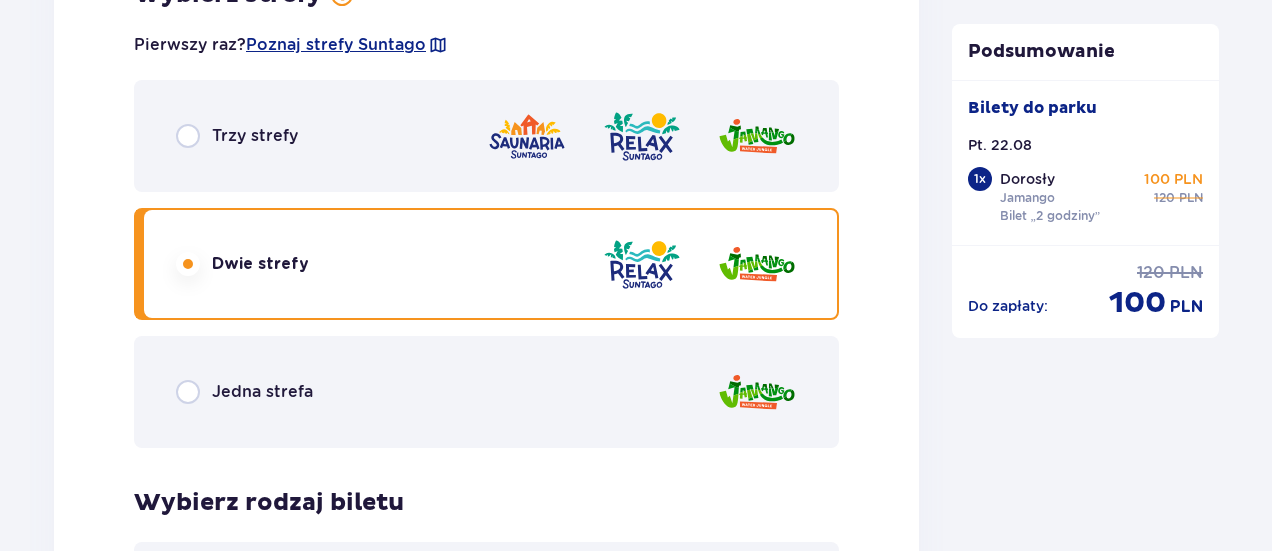 click on "Jedna strefa" at bounding box center (262, 392) 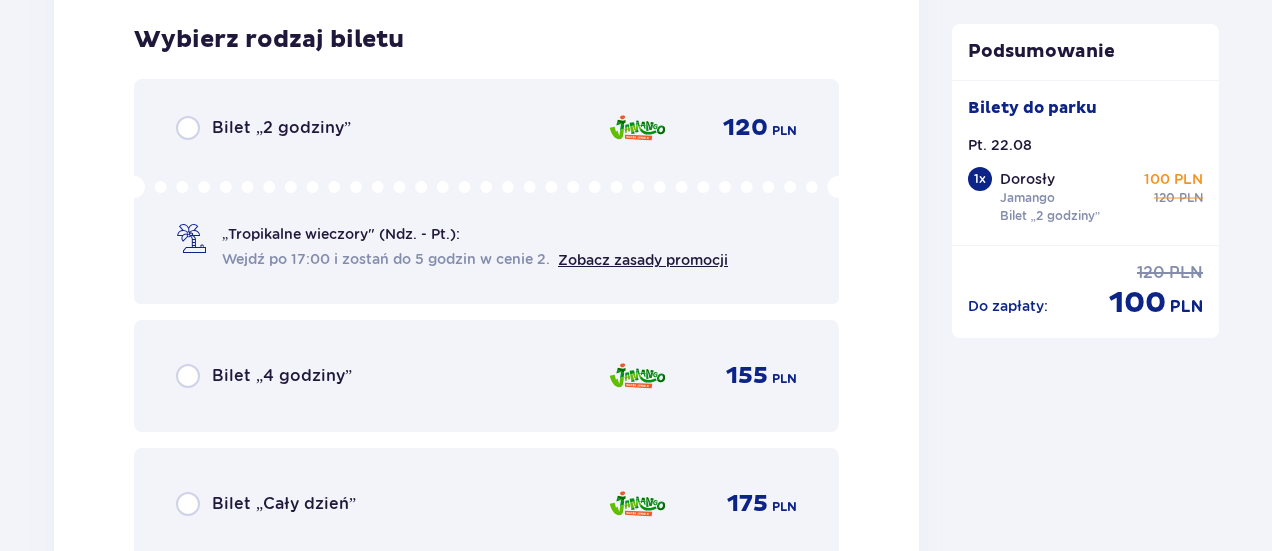 scroll, scrollTop: 3517, scrollLeft: 0, axis: vertical 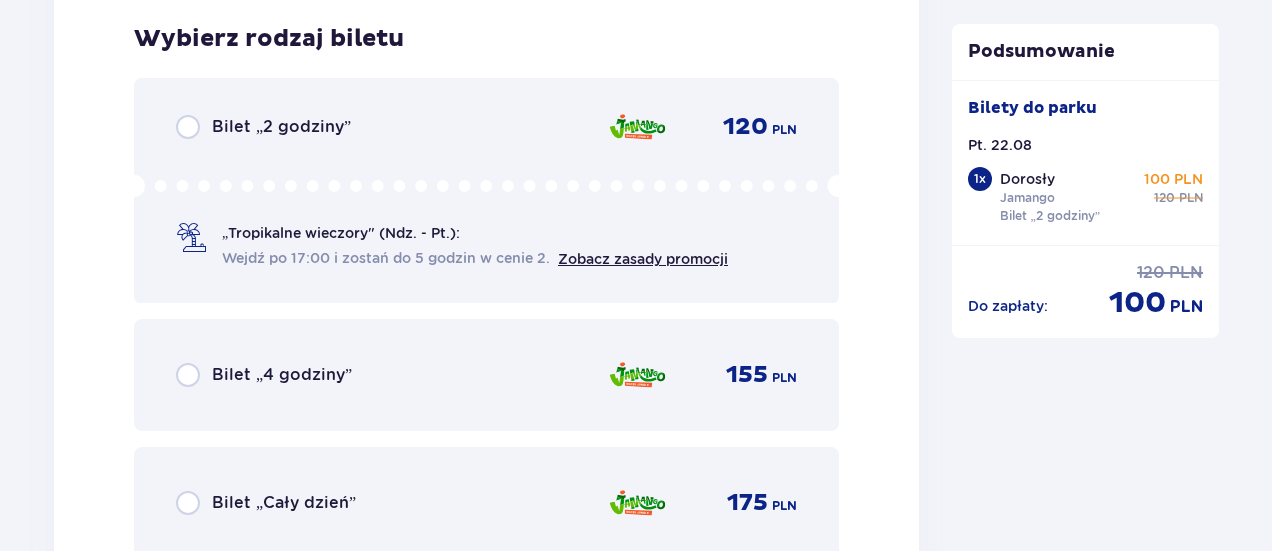 click on "Bilet „2 godziny”   120 PLN „Tropikalne wieczory" (Ndz. - Pt.): Wejdź po 17:00 i zostań do 5 godzin w cenie 2. Zobacz zasady promocji" at bounding box center (486, 190) 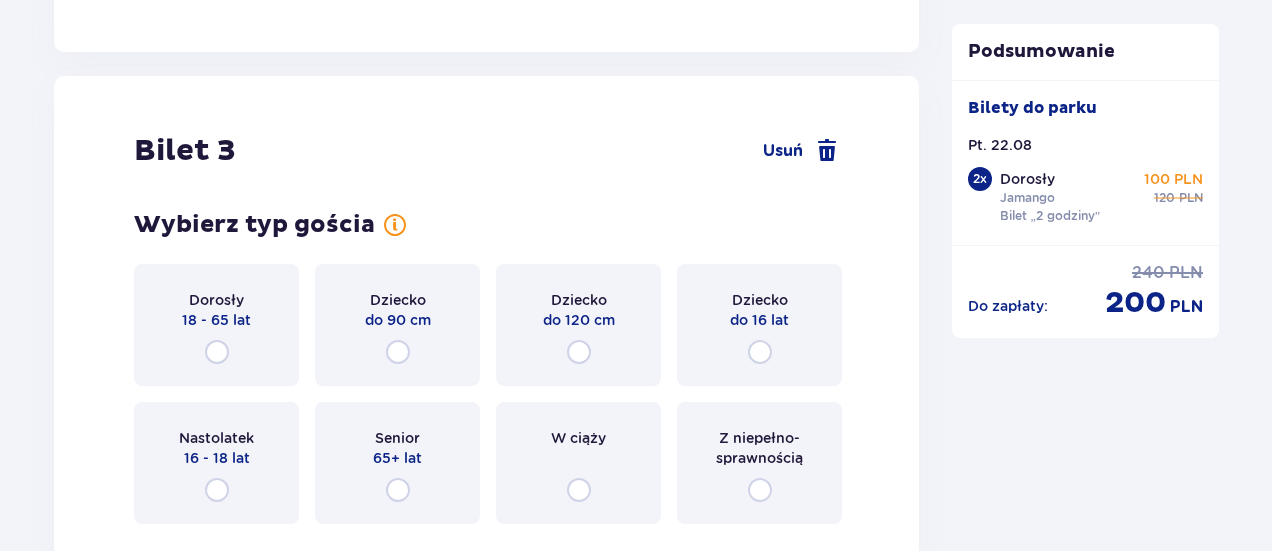 scroll, scrollTop: 4080, scrollLeft: 0, axis: vertical 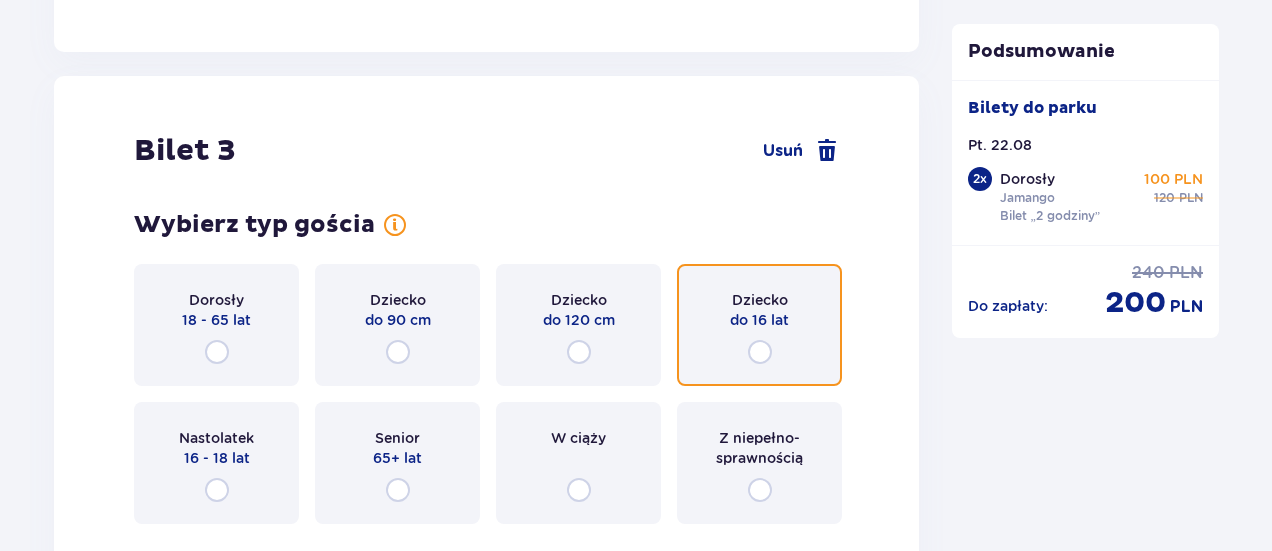 click at bounding box center (760, 352) 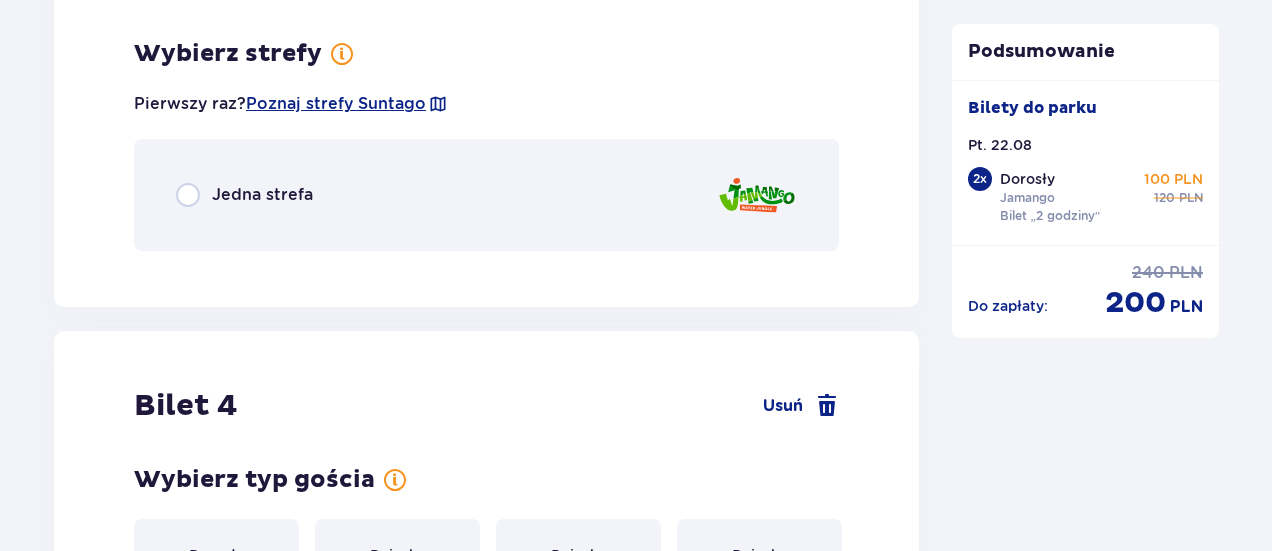 scroll, scrollTop: 4620, scrollLeft: 0, axis: vertical 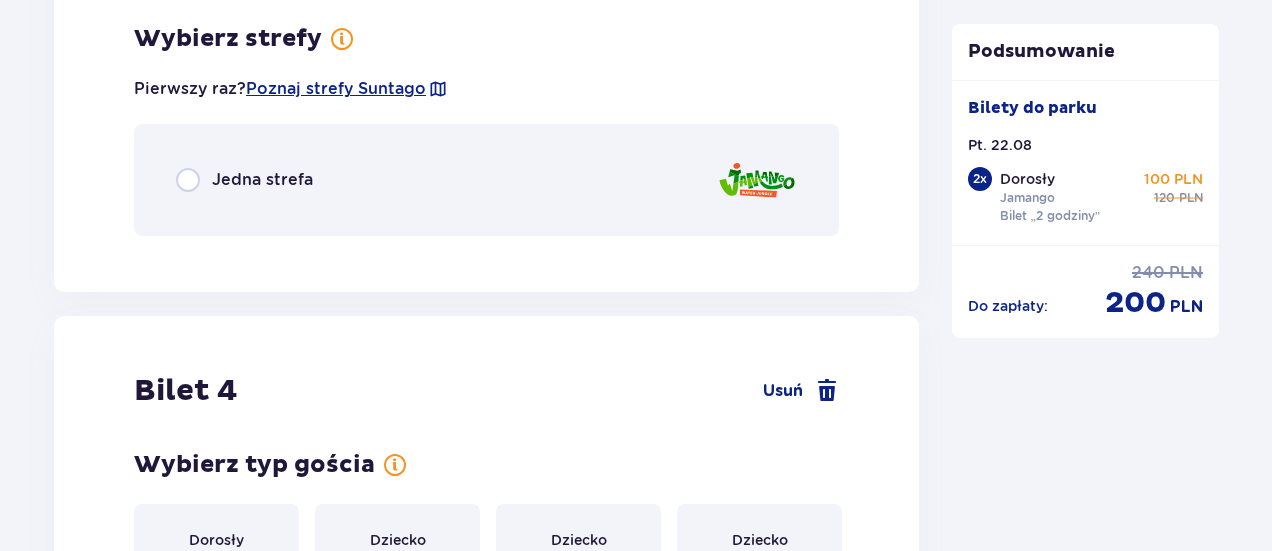 click on "Jedna strefa" at bounding box center (486, 180) 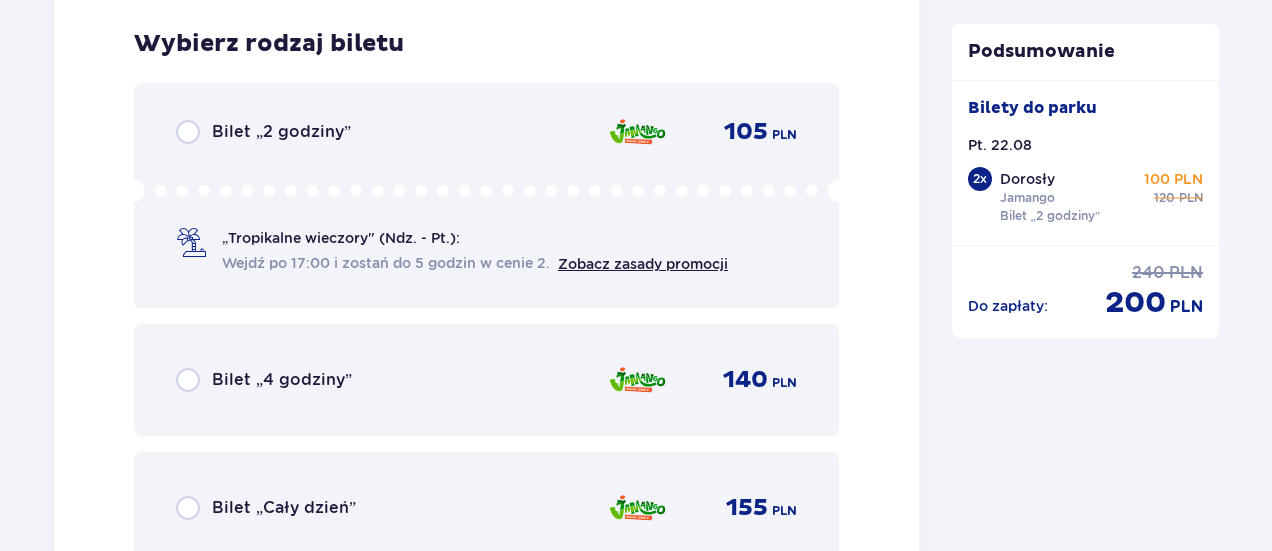 scroll, scrollTop: 4872, scrollLeft: 0, axis: vertical 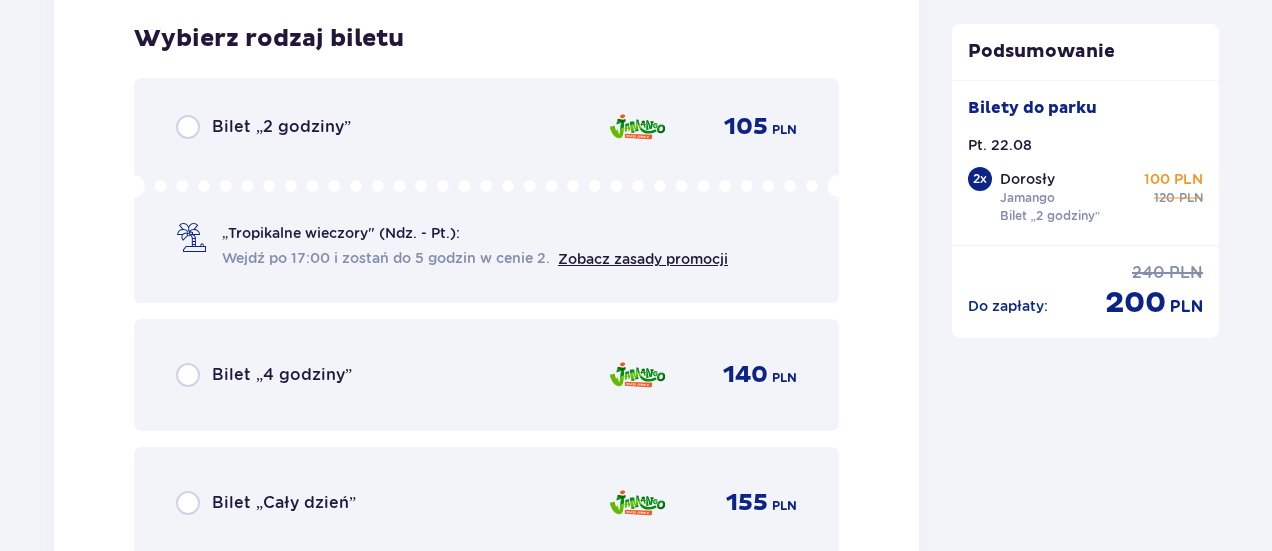 click on "„Tropikalne wieczory" (Ndz. - Pt.):" at bounding box center (341, 233) 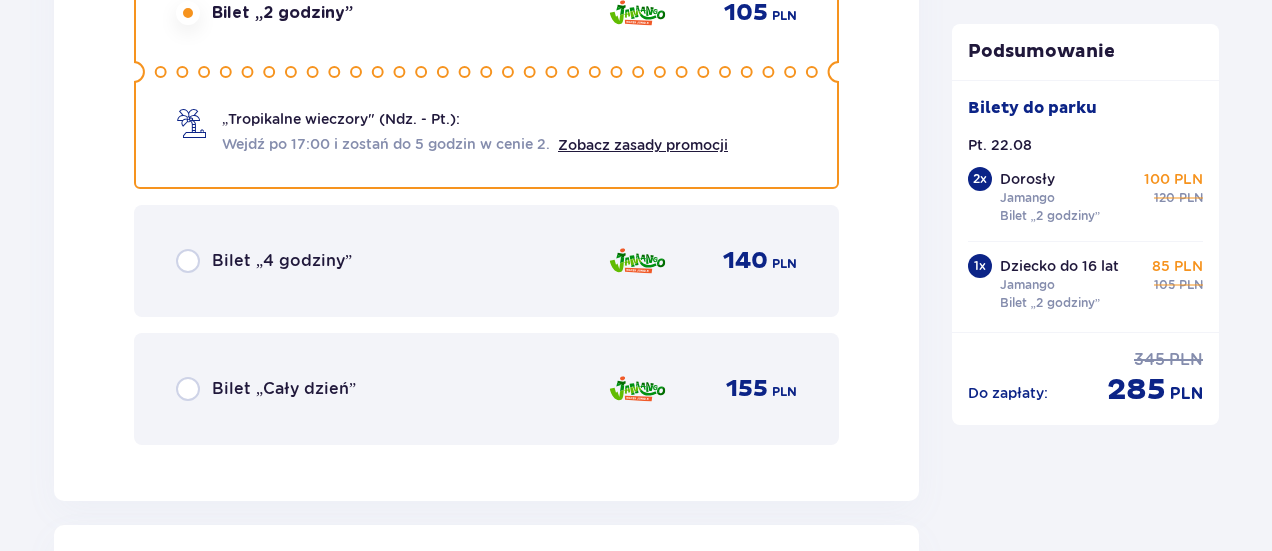 scroll, scrollTop: 5487, scrollLeft: 0, axis: vertical 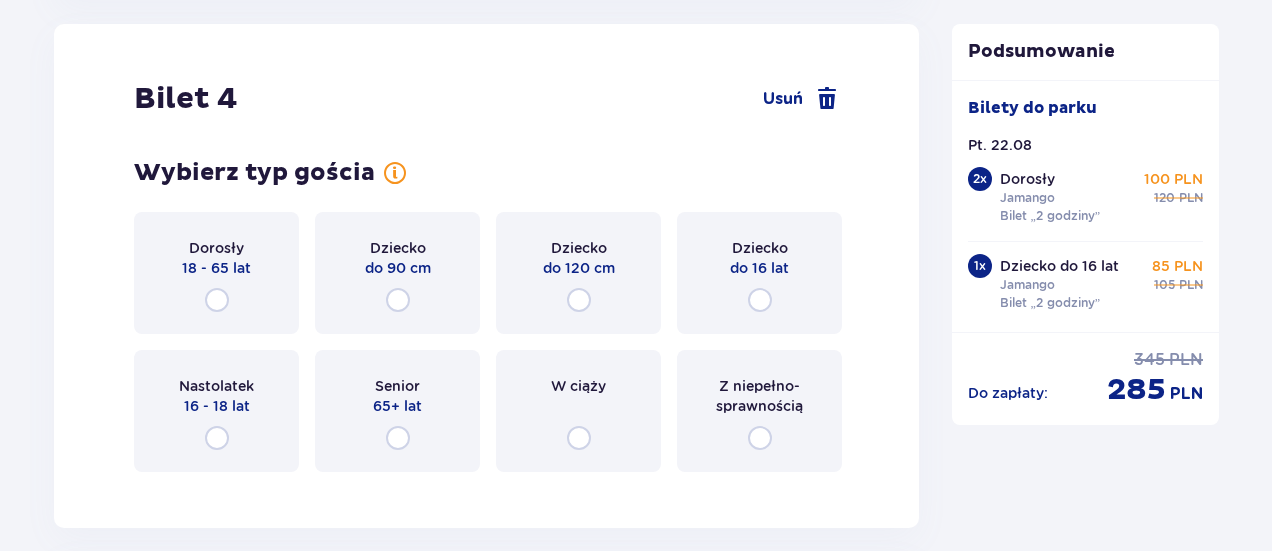 click on "Dziecko do 16 lat" at bounding box center (759, 273) 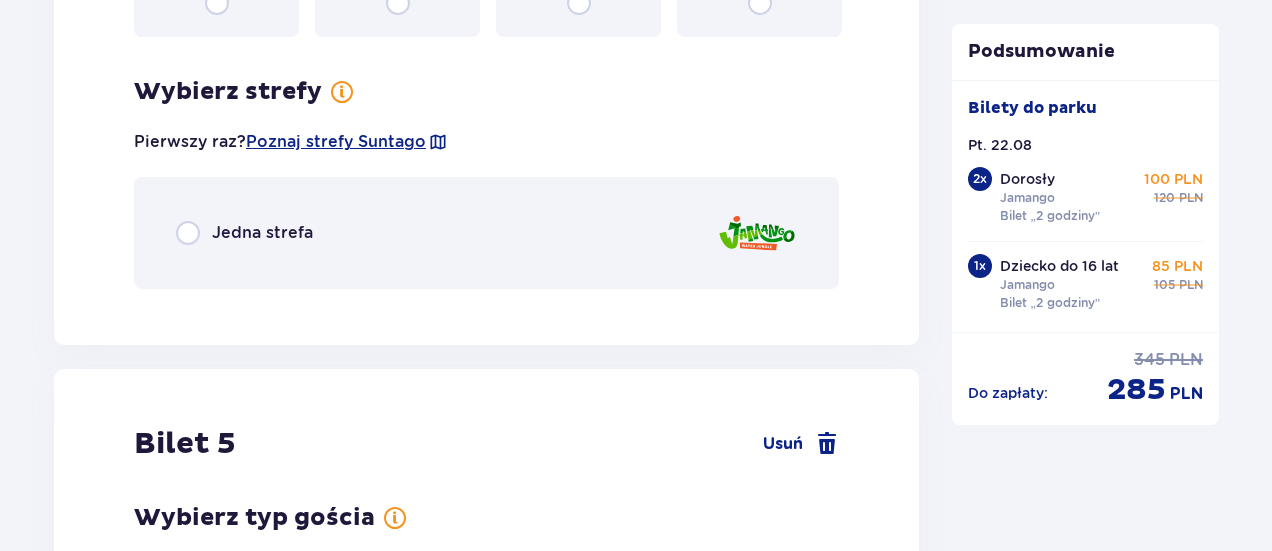 scroll, scrollTop: 5975, scrollLeft: 0, axis: vertical 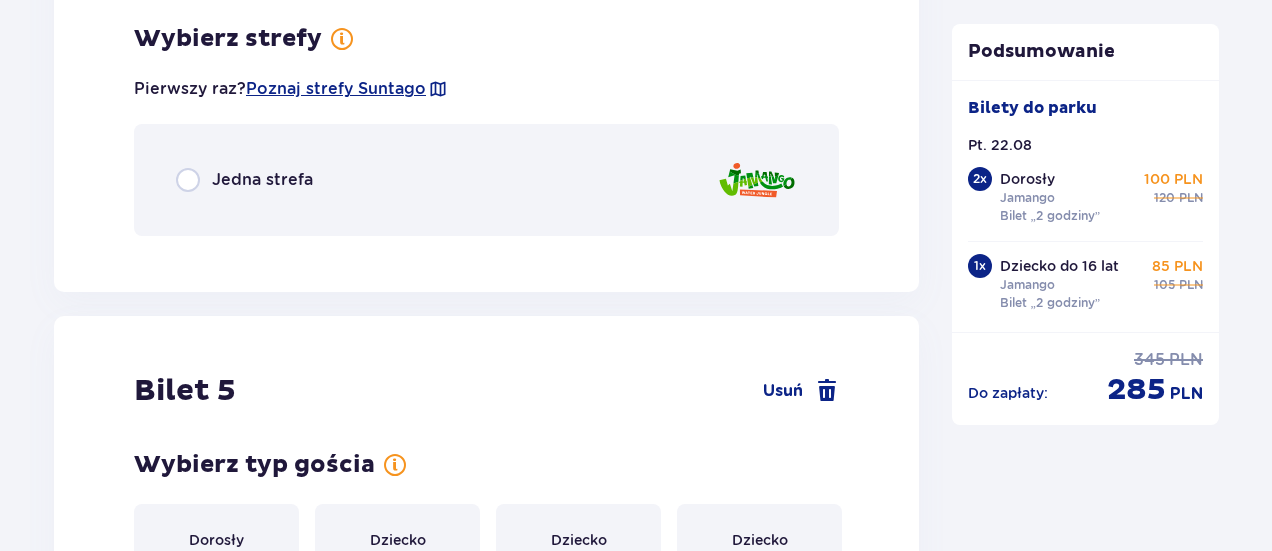 click on "Jedna strefa" at bounding box center [486, 180] 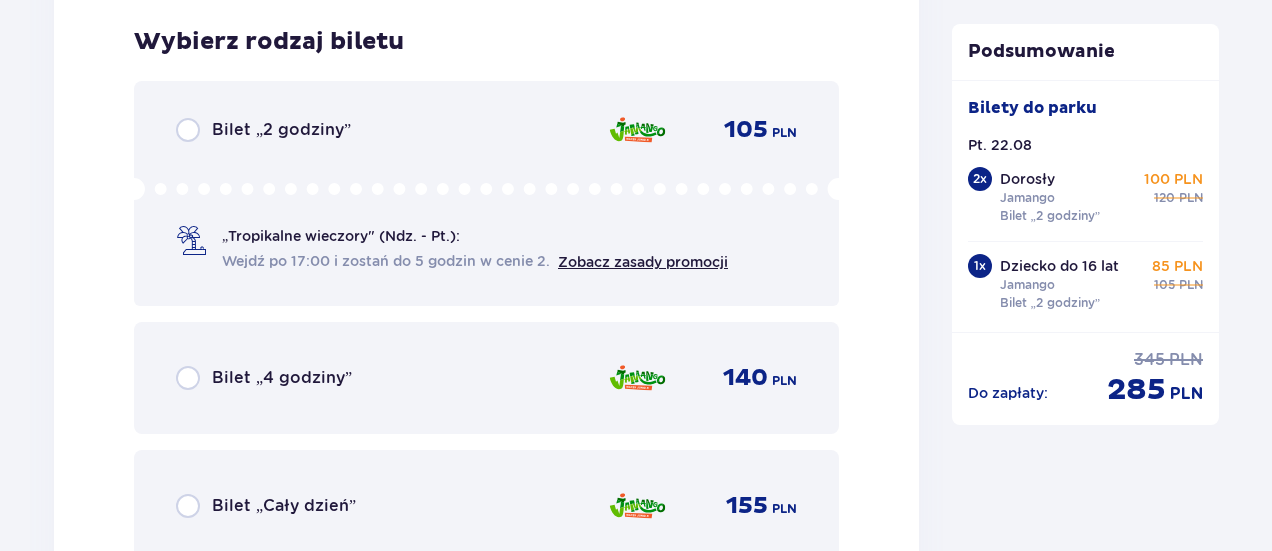 scroll, scrollTop: 6227, scrollLeft: 0, axis: vertical 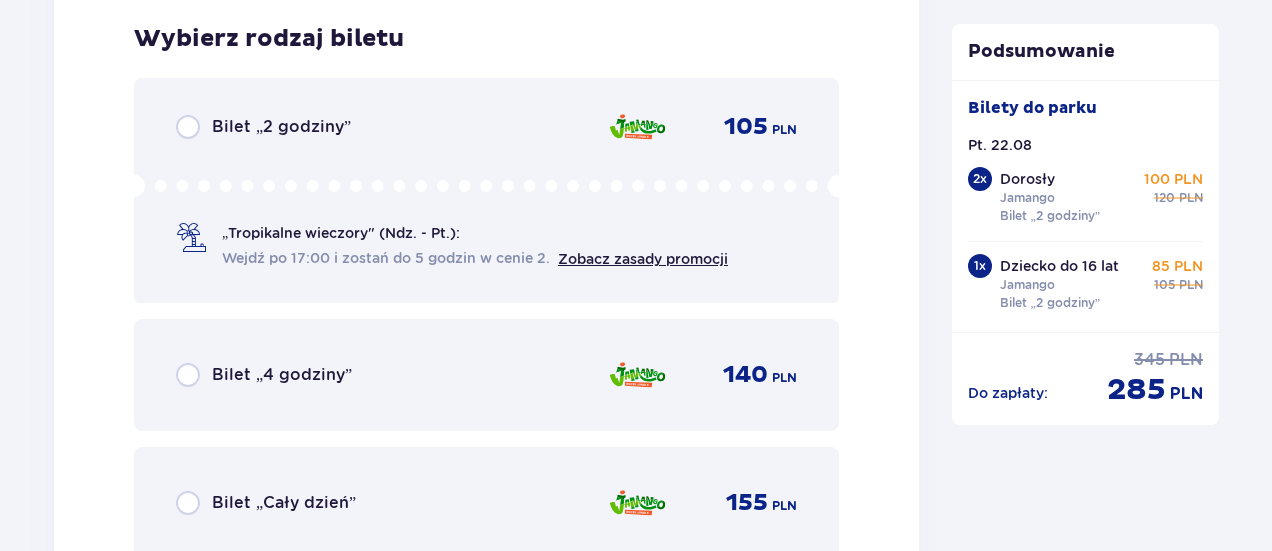 click on "Wejdź po 17:00 i zostań do 5 godzin w cenie 2." at bounding box center [386, 258] 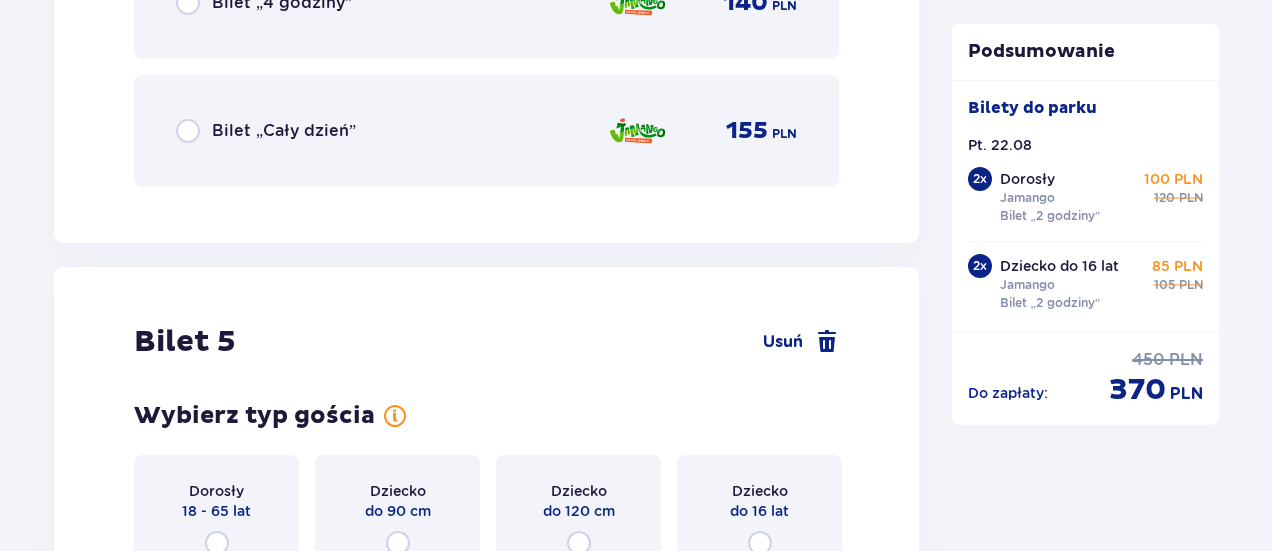 scroll, scrollTop: 6842, scrollLeft: 0, axis: vertical 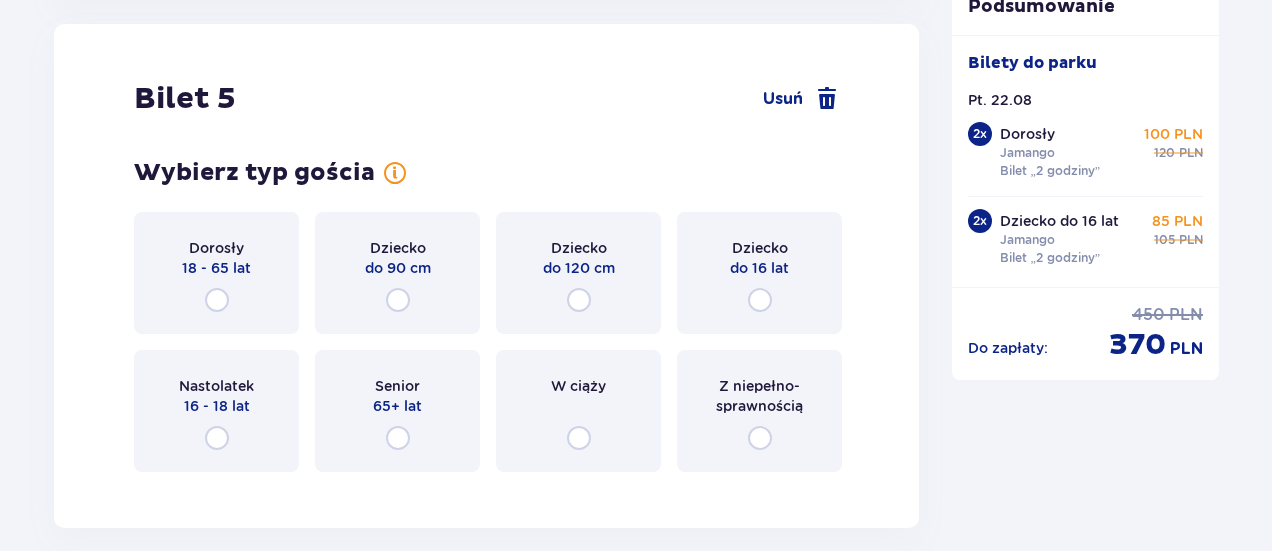 click on "Dziecko do 16 lat" at bounding box center (759, 273) 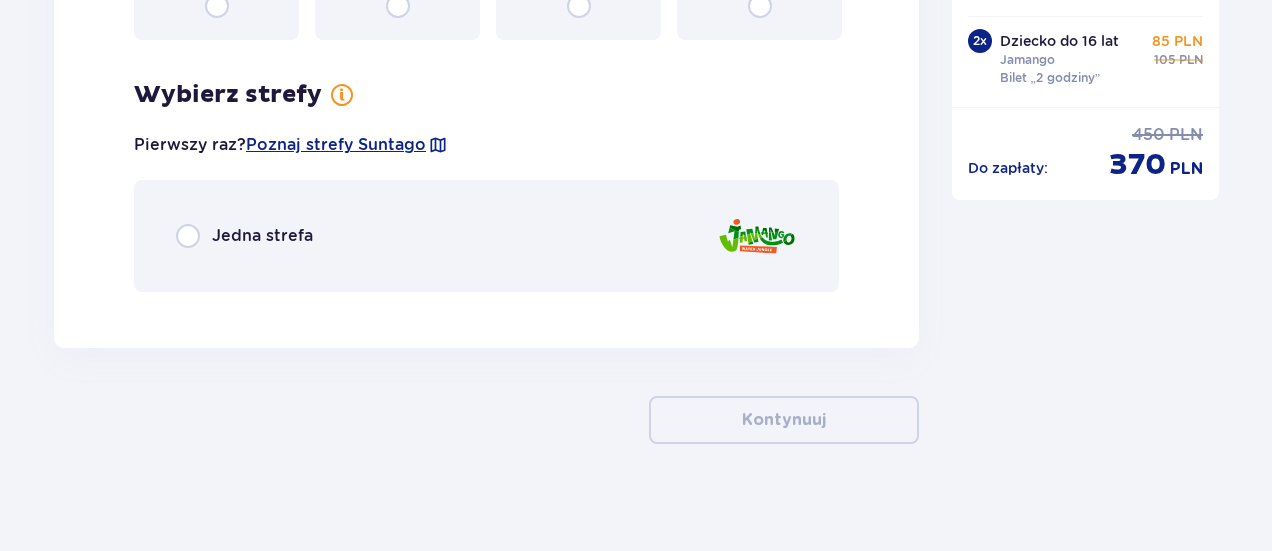 scroll, scrollTop: 7286, scrollLeft: 0, axis: vertical 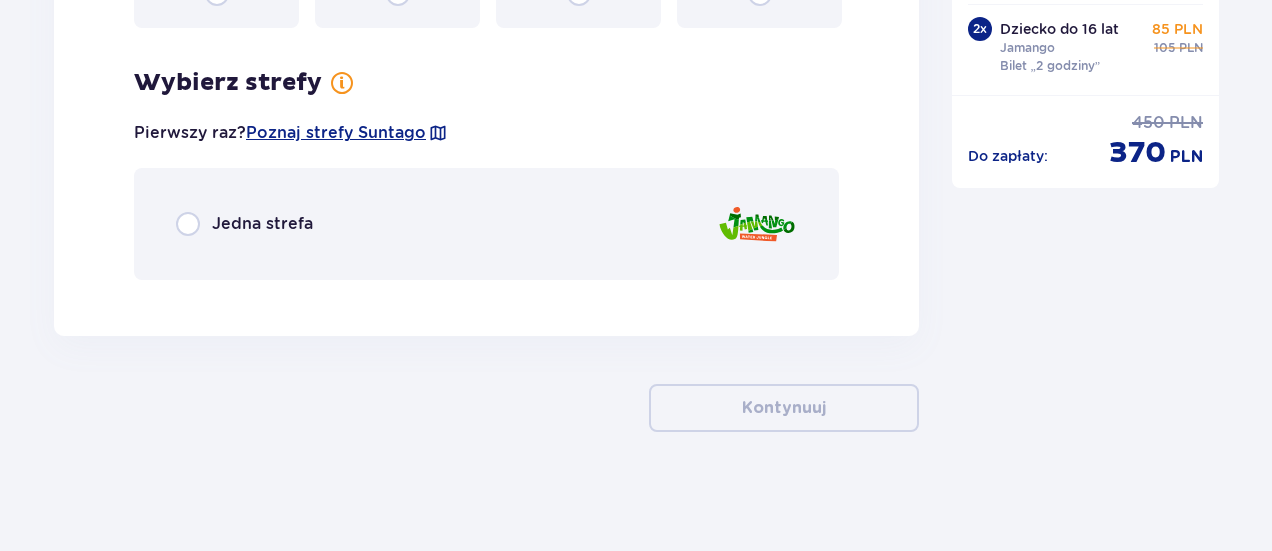 click on "Jedna strefa" at bounding box center (486, 224) 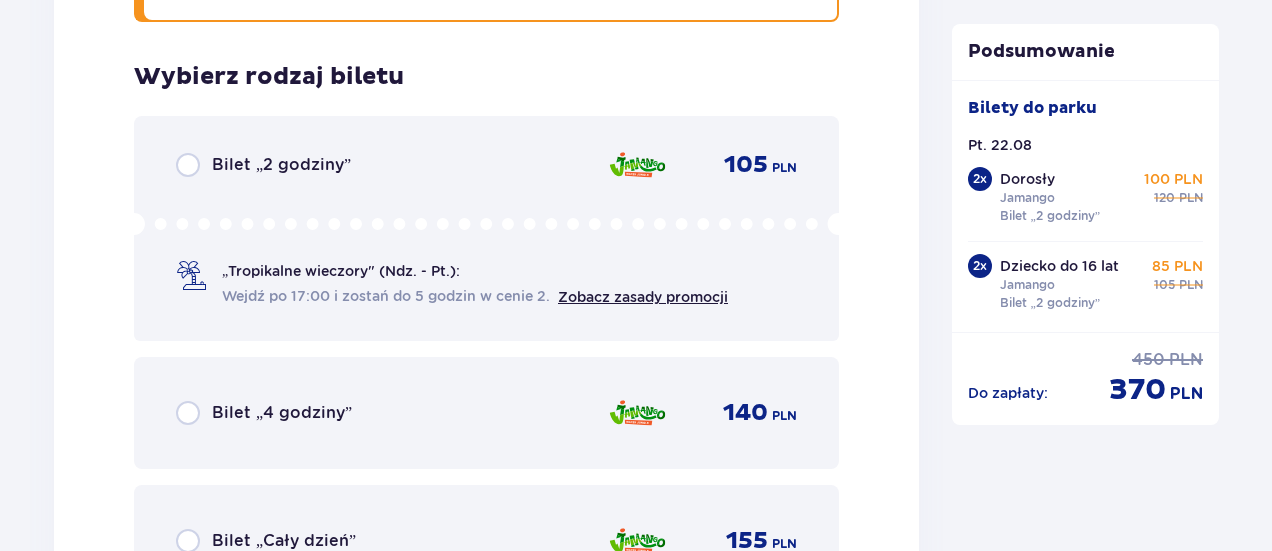 click on "Bilet „2 godziny”   105 PLN „Tropikalne wieczory" (Ndz. - Pt.): Wejdź po 17:00 i zostań do 5 godzin w cenie 2. Zobacz zasady promocji Bilet „4 godziny”   140 PLN Bilet „Cały dzień”   155 PLN" at bounding box center [486, 356] 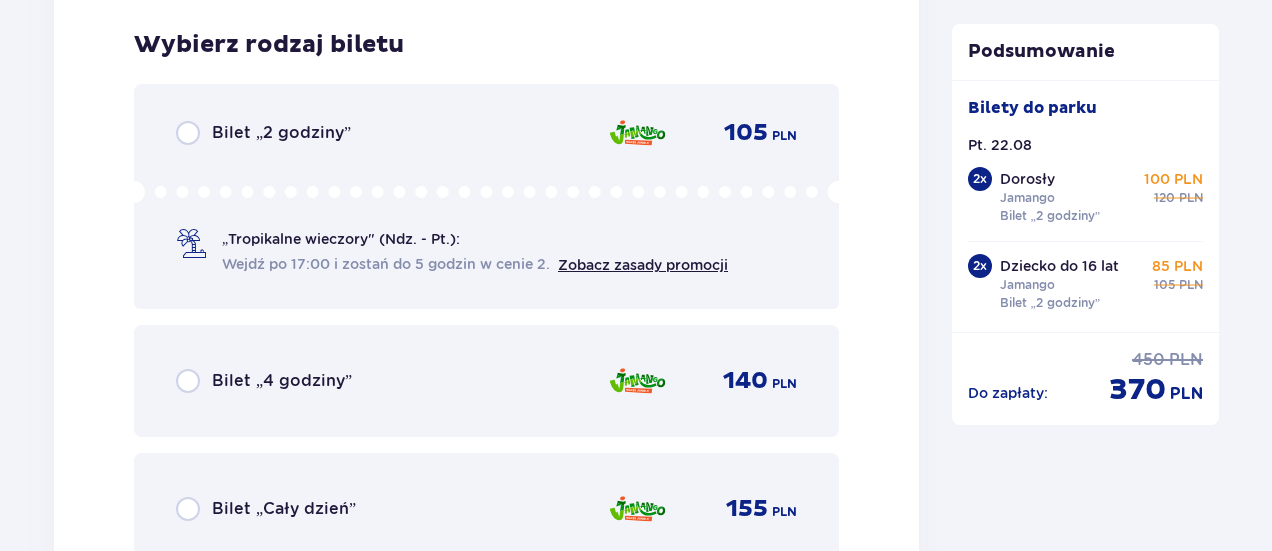 scroll, scrollTop: 7582, scrollLeft: 0, axis: vertical 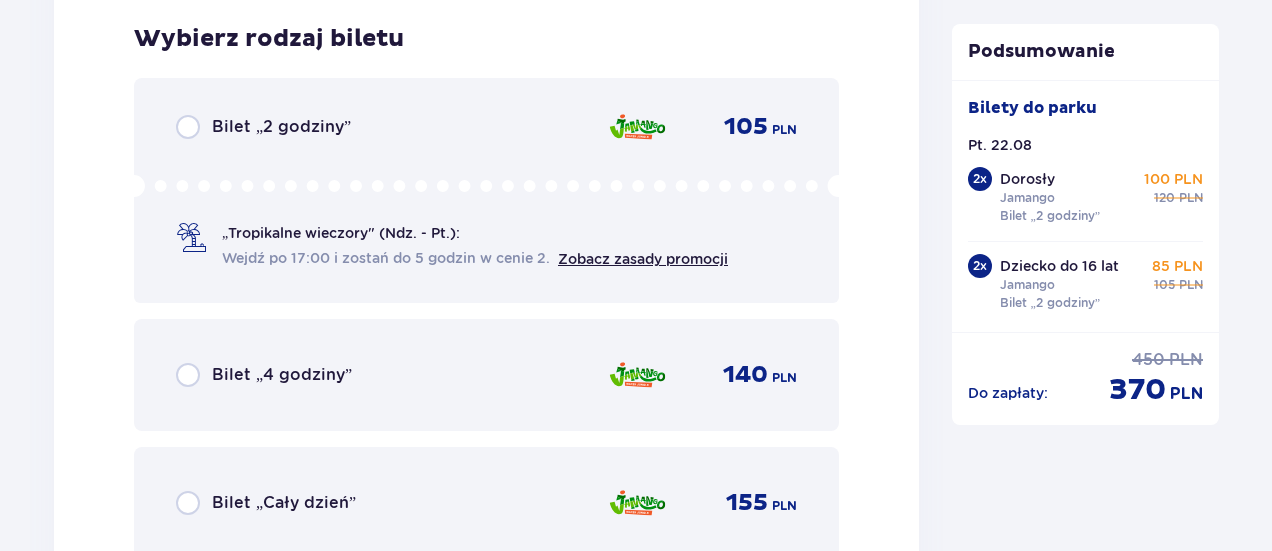 click on "Bilet „2 godziny”   105 PLN „Tropikalne wieczory" (Ndz. - Pt.): Wejdź po 17:00 i zostań do 5 godzin w cenie 2. Zobacz zasady promocji" at bounding box center (486, 190) 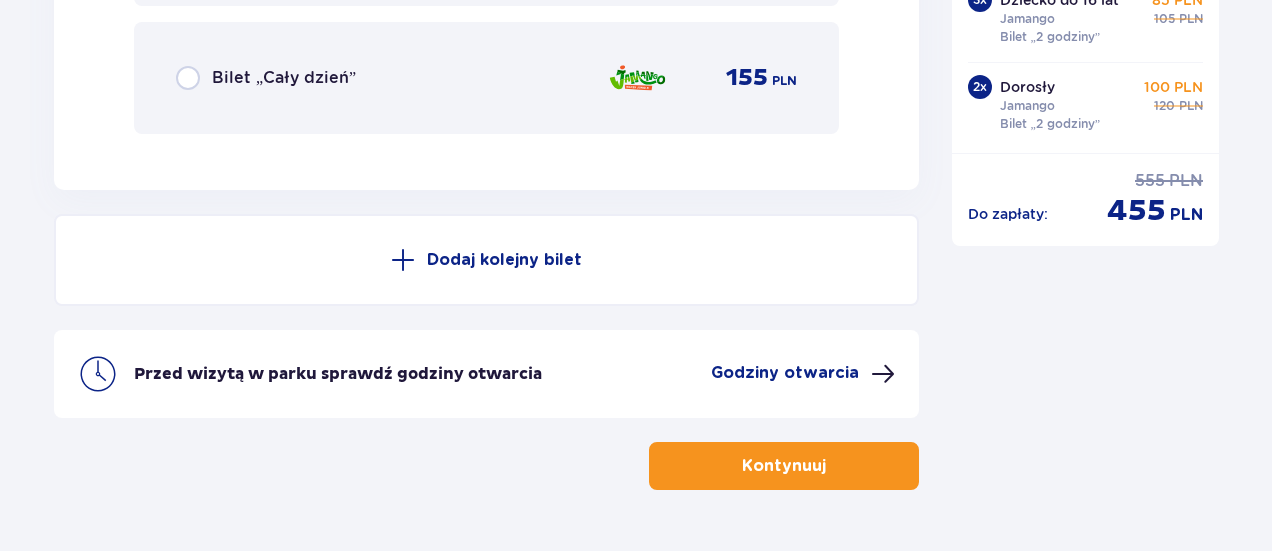 scroll, scrollTop: 8005, scrollLeft: 0, axis: vertical 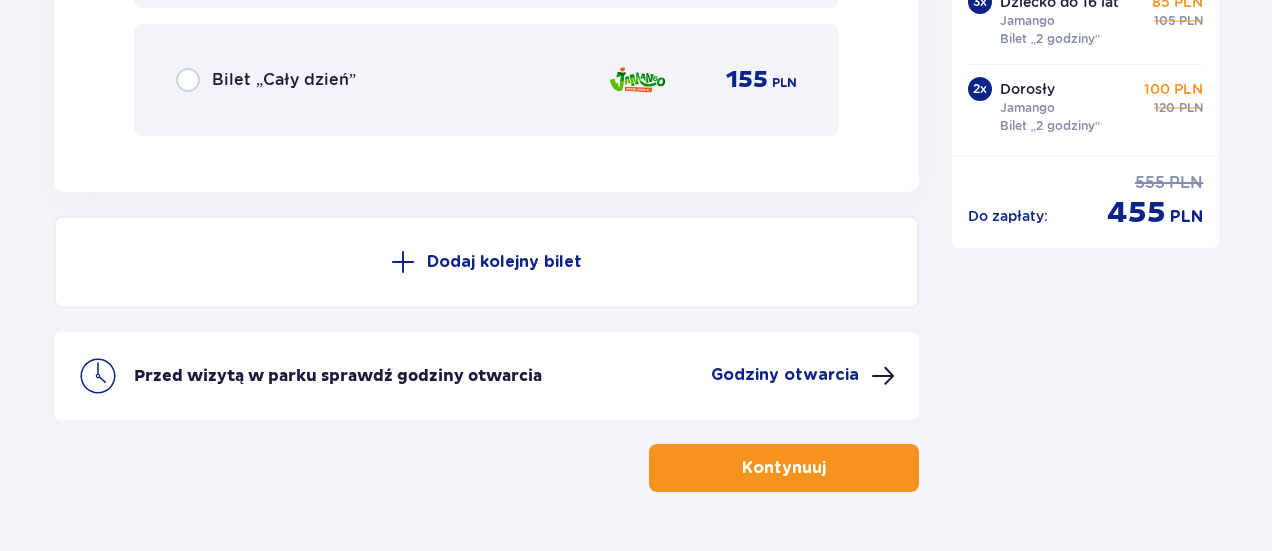 click on "Kontynuuj" at bounding box center (784, 468) 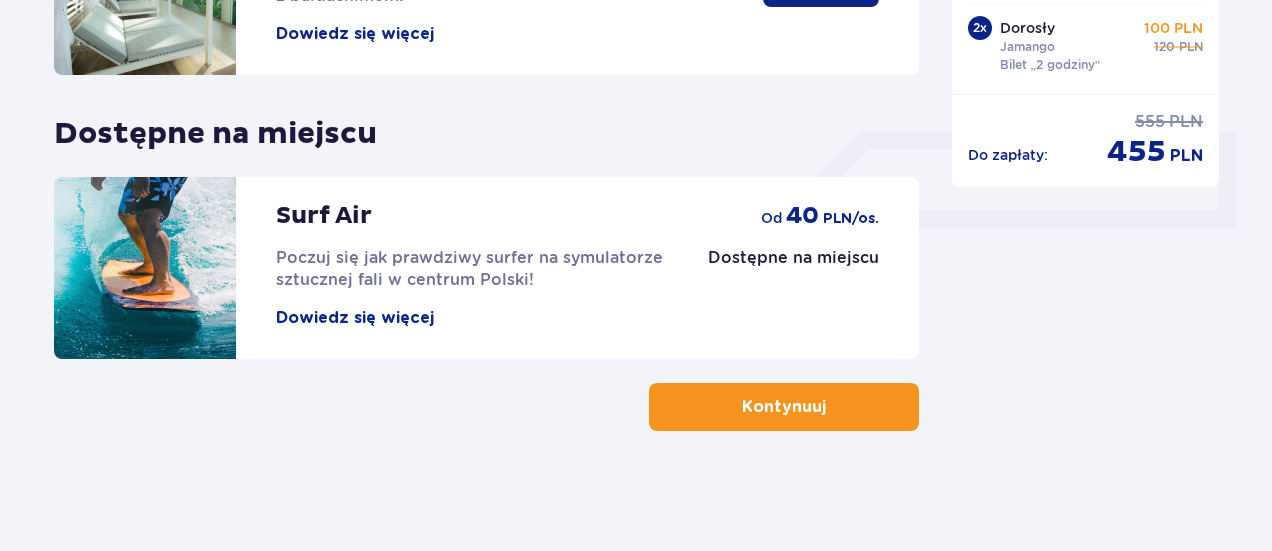 scroll, scrollTop: 0, scrollLeft: 0, axis: both 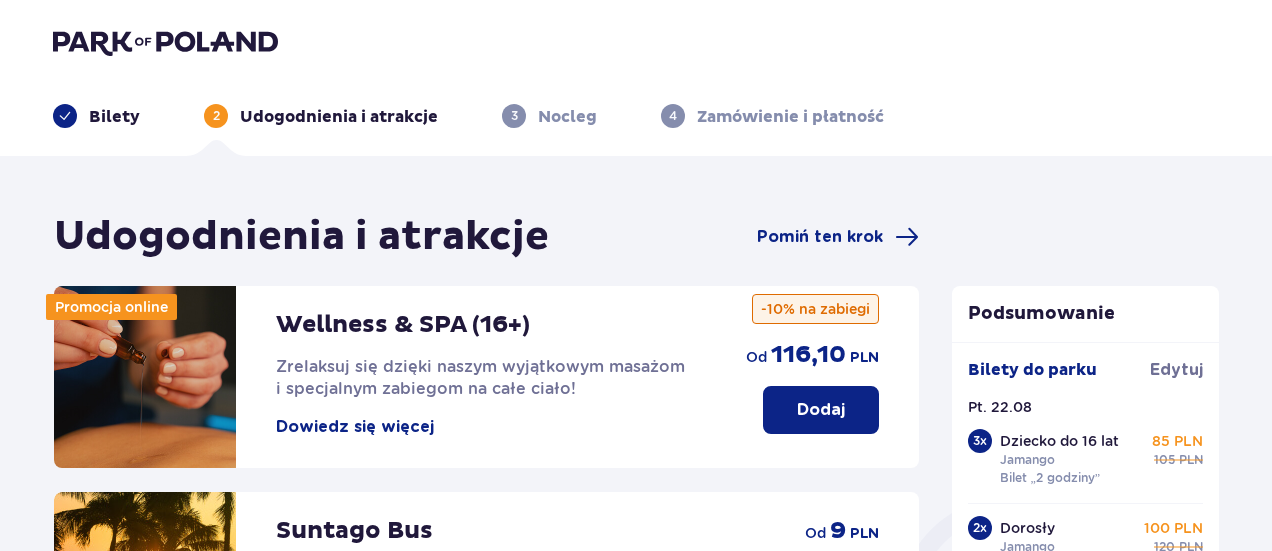 click on "Udogodnienia i atrakcje Pomiń ten krok Promocja online Wellness & SPA (16+) Zrelaksuj się dzięki naszym wyjątkowym masażom i specjalnym zabiegom na całe ciało! Dowiedz się więcej Dodaj od 116,10 PLN -10% na zabiegi Suntago Bus Nowoczesne autokary • Kursy z Warszawy, Żyrardowa i Łodzi • Gwarancja miejsca siedzącego z biletem na przejazd kupionym online Dowiedz się więcej Dodaj od 9 PLN Cabana (16+) Odpręż się na wygodnym łożu typu Cabana z baldachimem! Dowiedz się więcej Najniższa cena z 30 dni przed wprowadzeniem obniżki:   99 PLN Dodaj 149 PLN 99 PLN /2 os. Dostępne na miejscu Surf Air Poczuj się jak prawdziwy surfer na symulatorze sztucznej fali w centrum Polski! Dowiedz się więcej Dostępne na miejscu od 40 PLN /os. Kontynuuj" at bounding box center (486, 724) 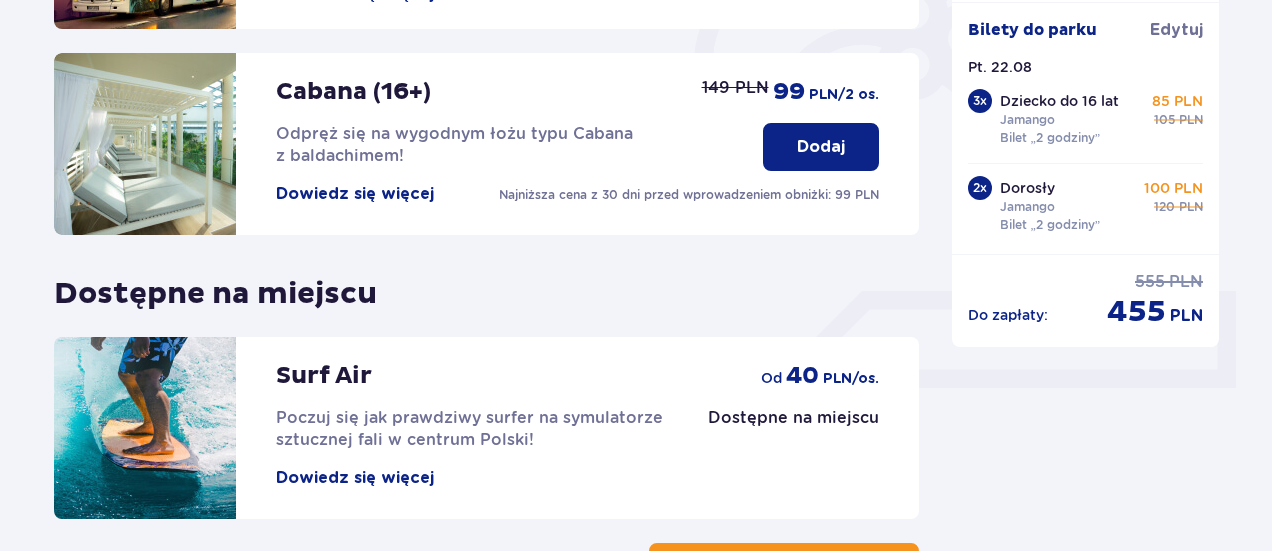 scroll, scrollTop: 804, scrollLeft: 0, axis: vertical 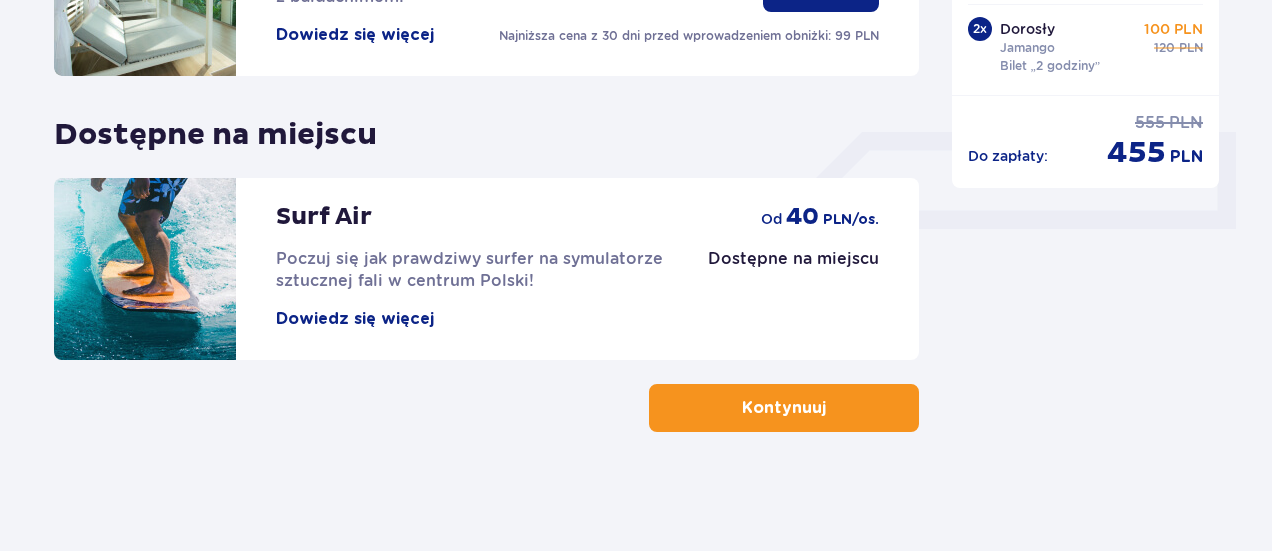 click on "Kontynuuj" at bounding box center (784, 408) 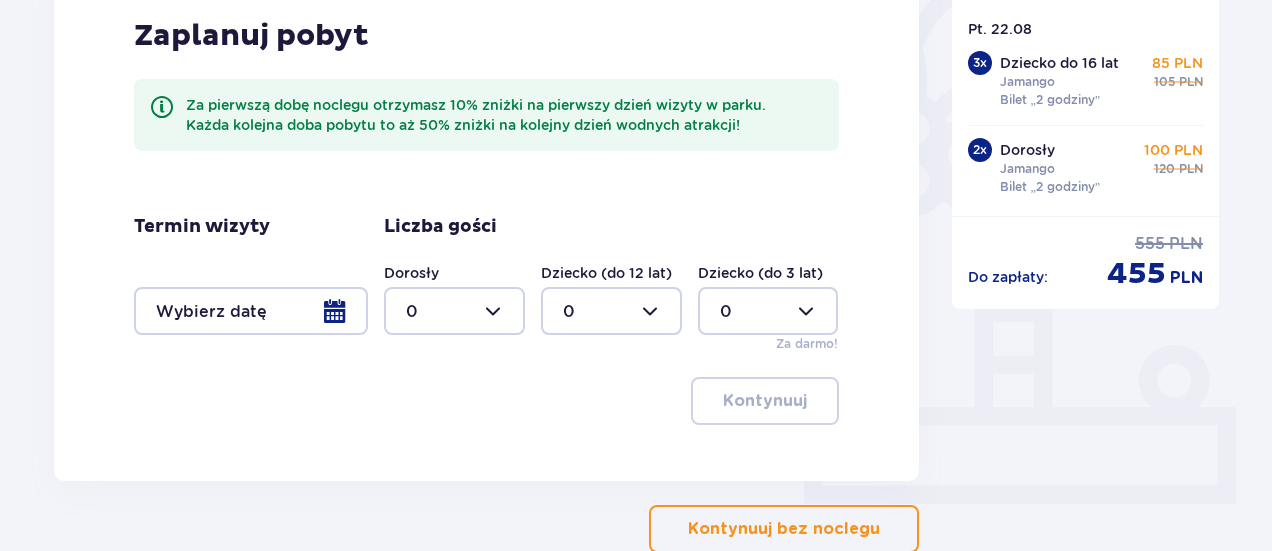 scroll, scrollTop: 650, scrollLeft: 0, axis: vertical 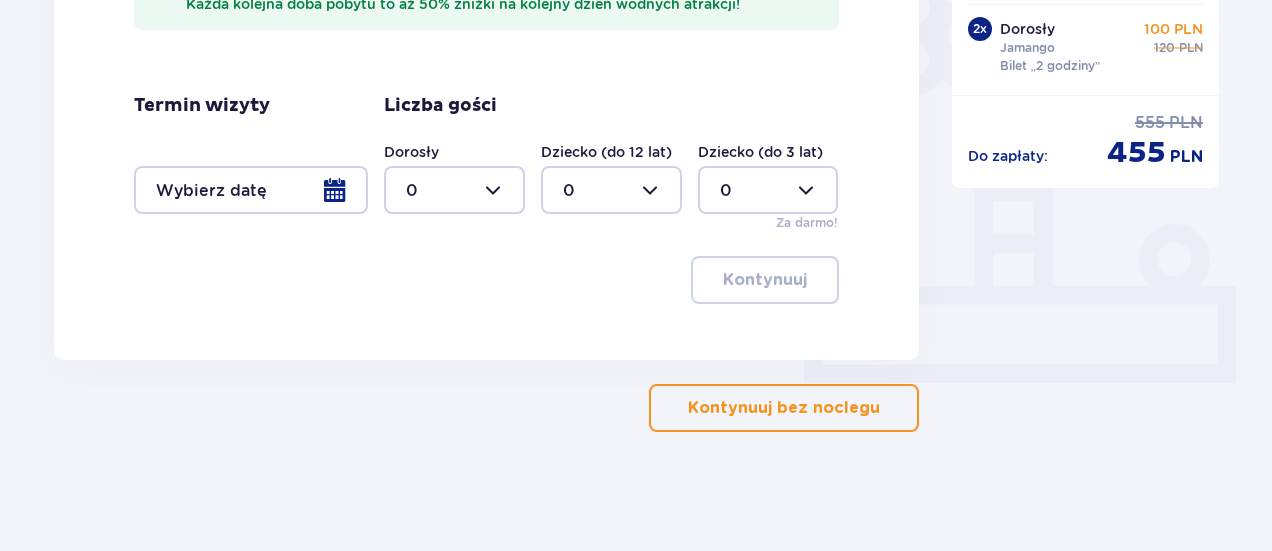 click on "Kontynuuj bez noclegu" at bounding box center [784, 408] 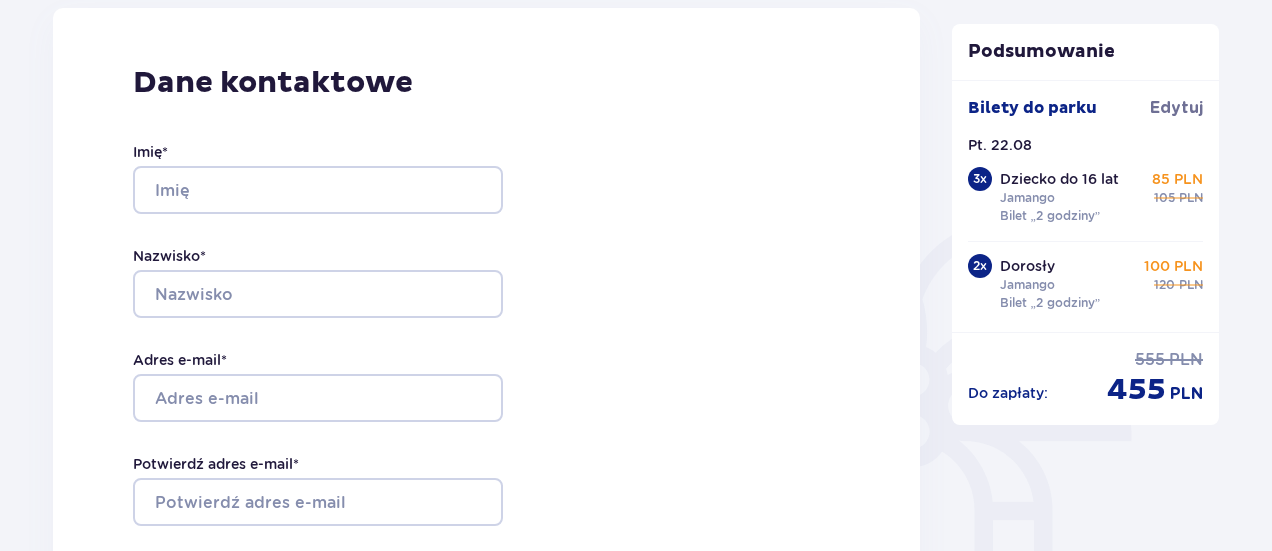 scroll, scrollTop: 277, scrollLeft: 0, axis: vertical 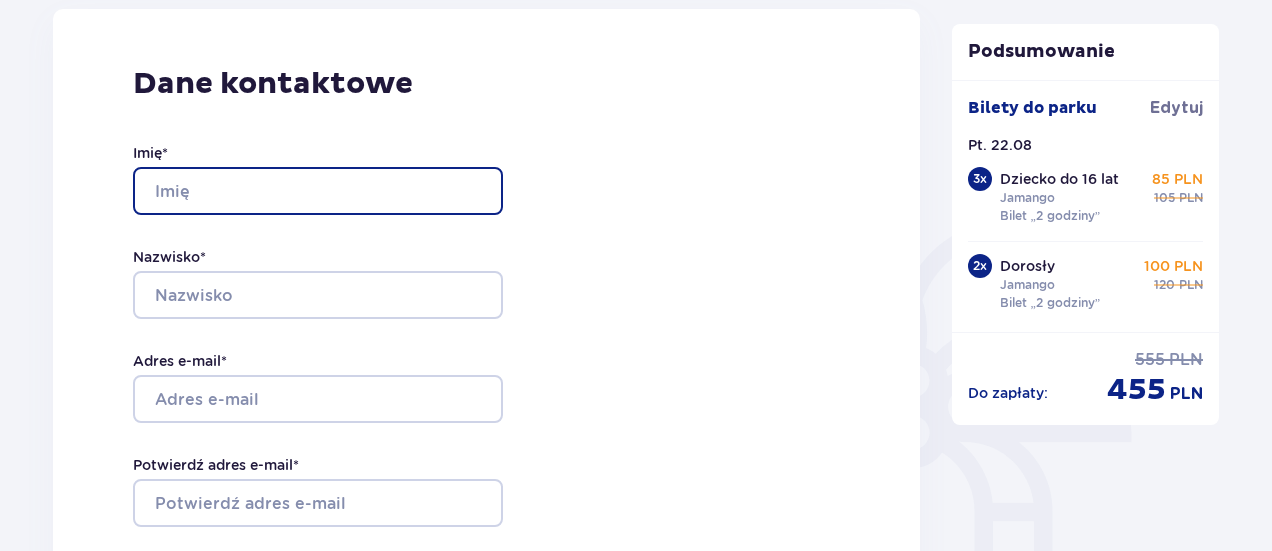 click on "Imię *" at bounding box center [318, 191] 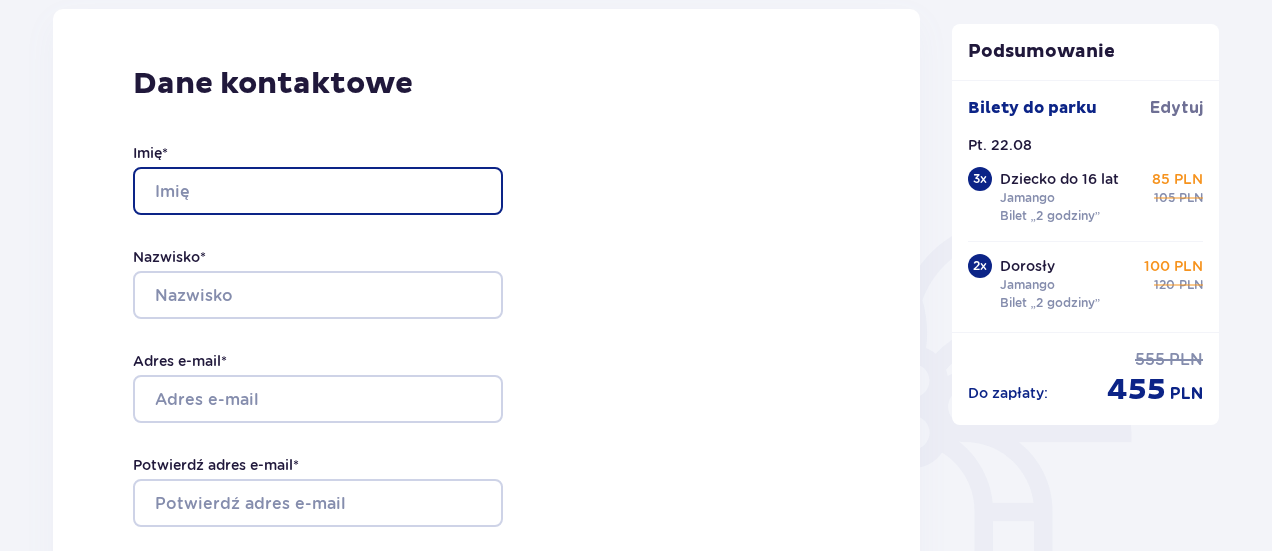 type on "[FIRST]" 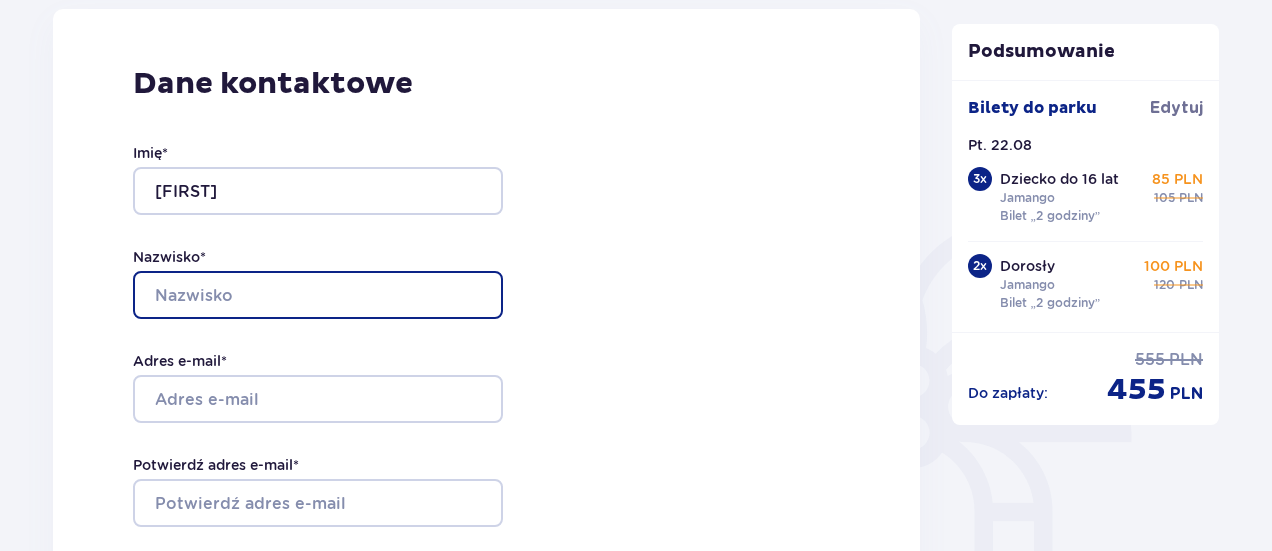 type on "[LAST]" 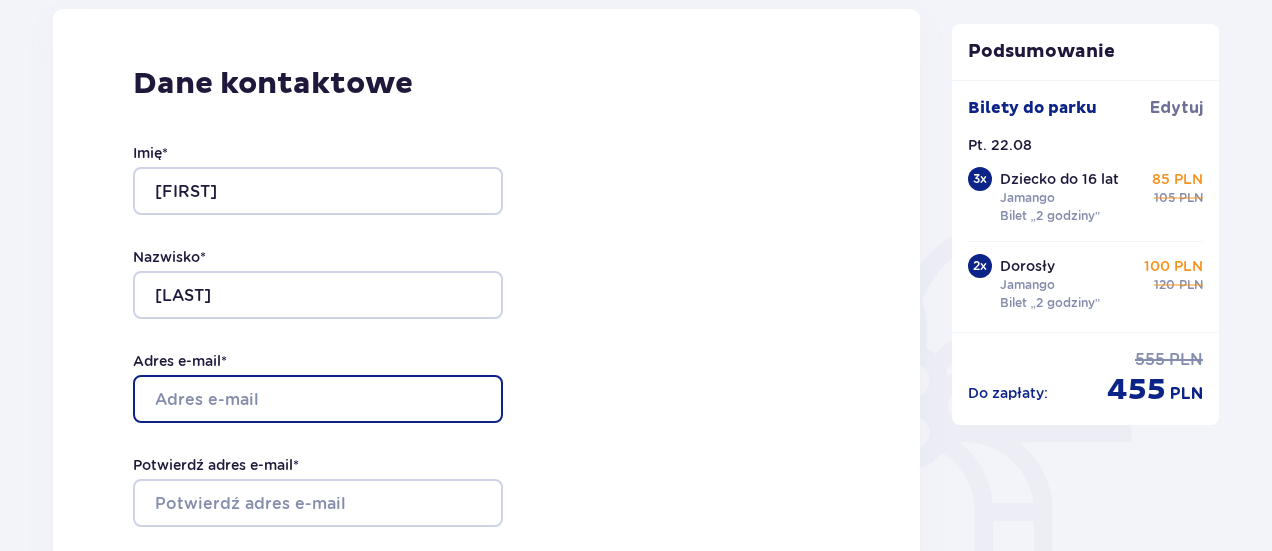 type on "[EMAIL]" 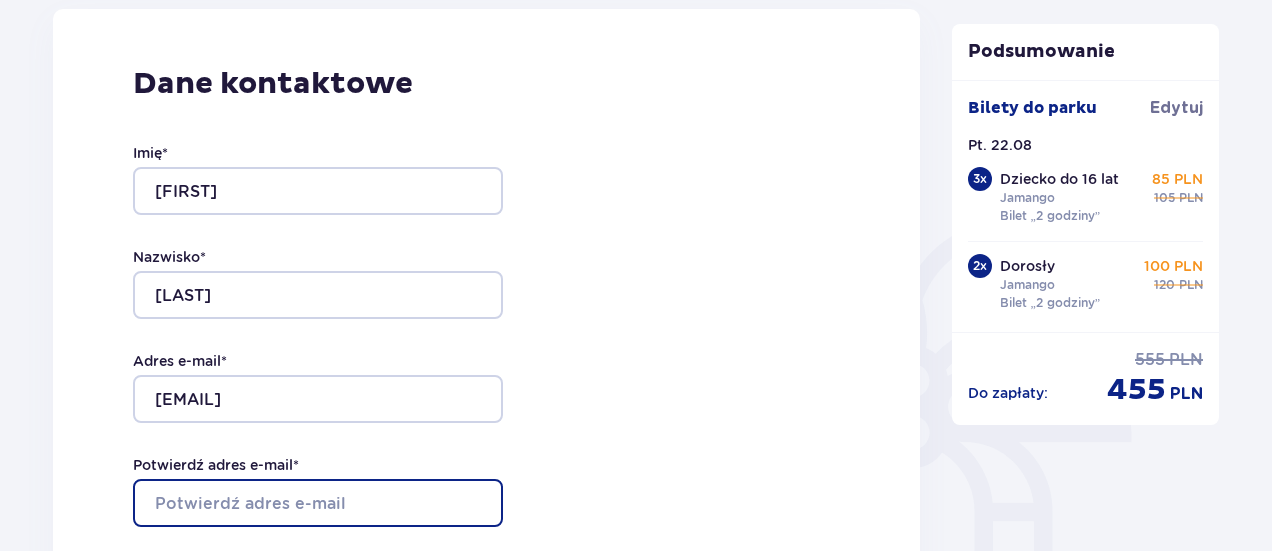 type on "[EMAIL]" 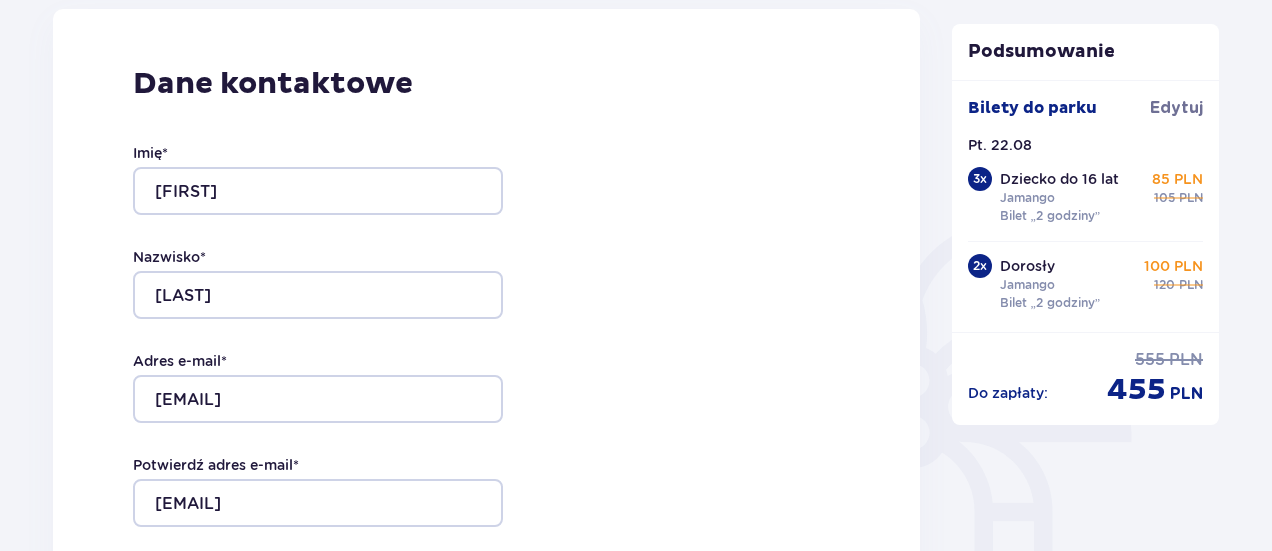 type on "[PHONE]" 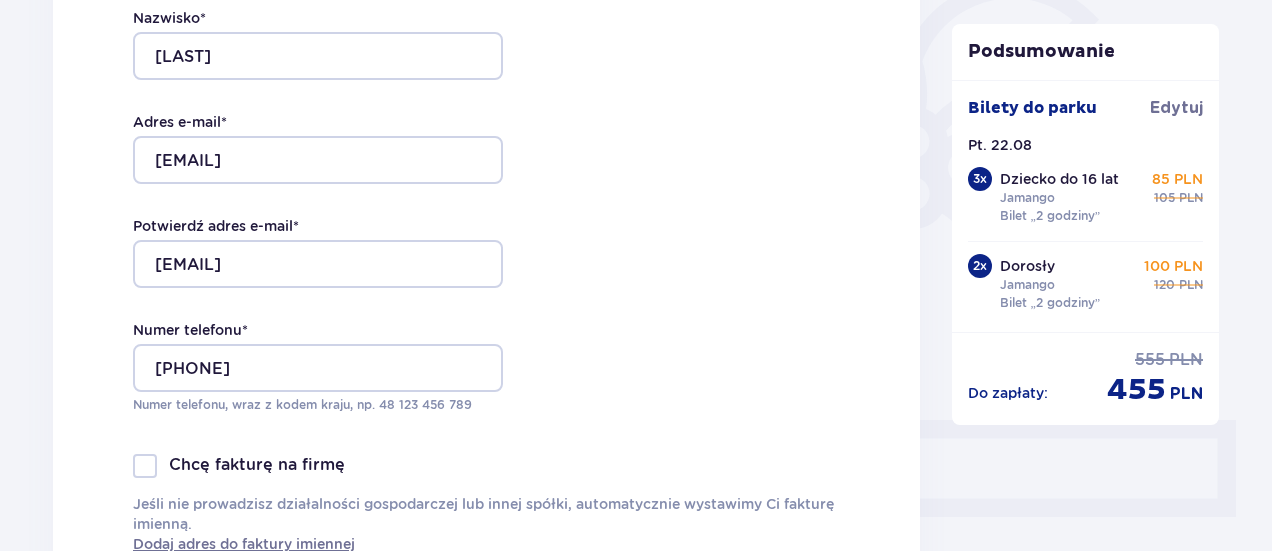scroll, scrollTop: 517, scrollLeft: 0, axis: vertical 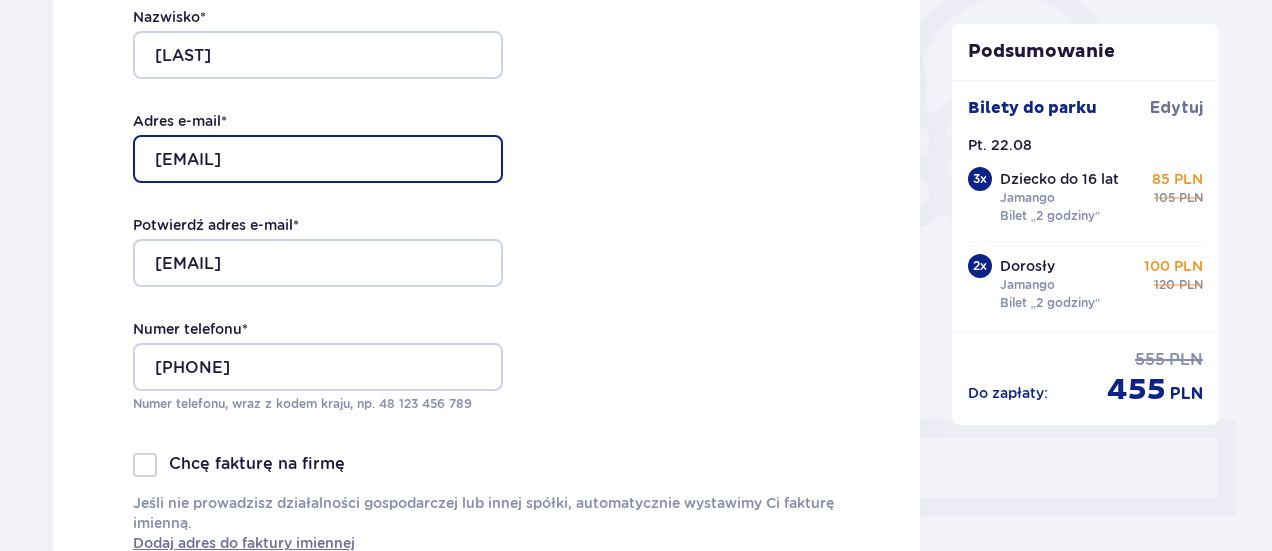 click on "[EMAIL]" at bounding box center (318, 159) 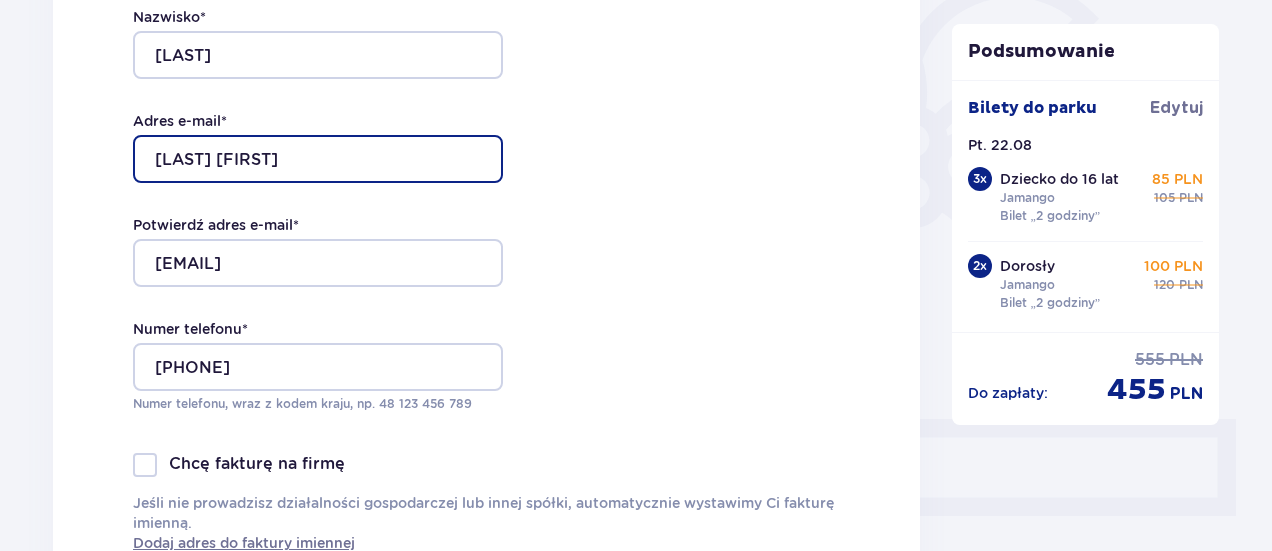type on "[EMAIL]" 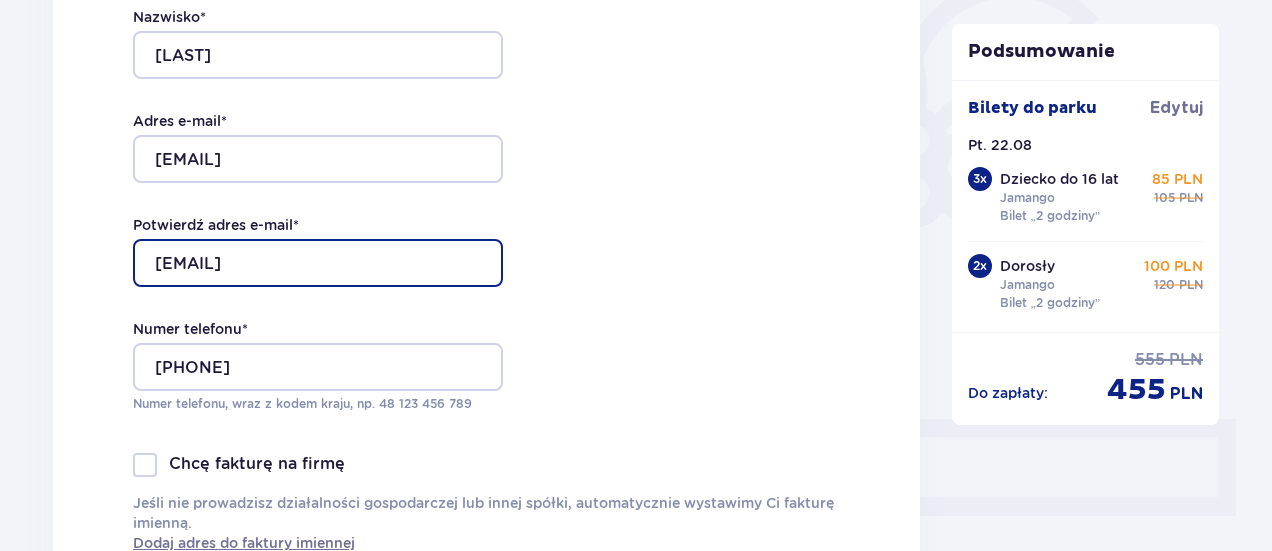 click on "[EMAIL]" at bounding box center (318, 263) 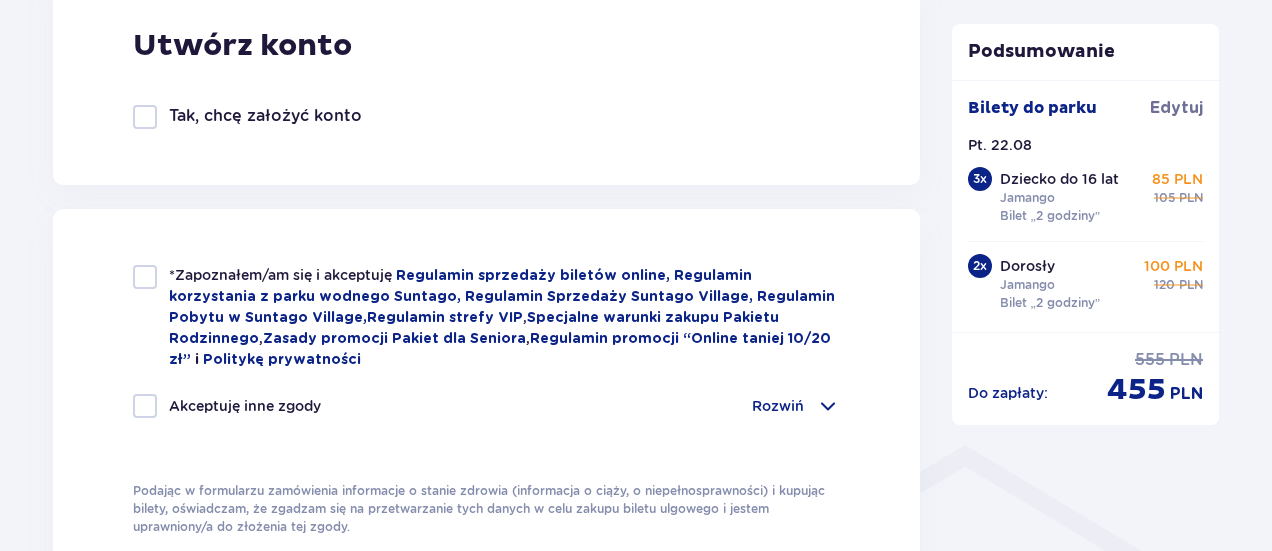 scroll, scrollTop: 1196, scrollLeft: 0, axis: vertical 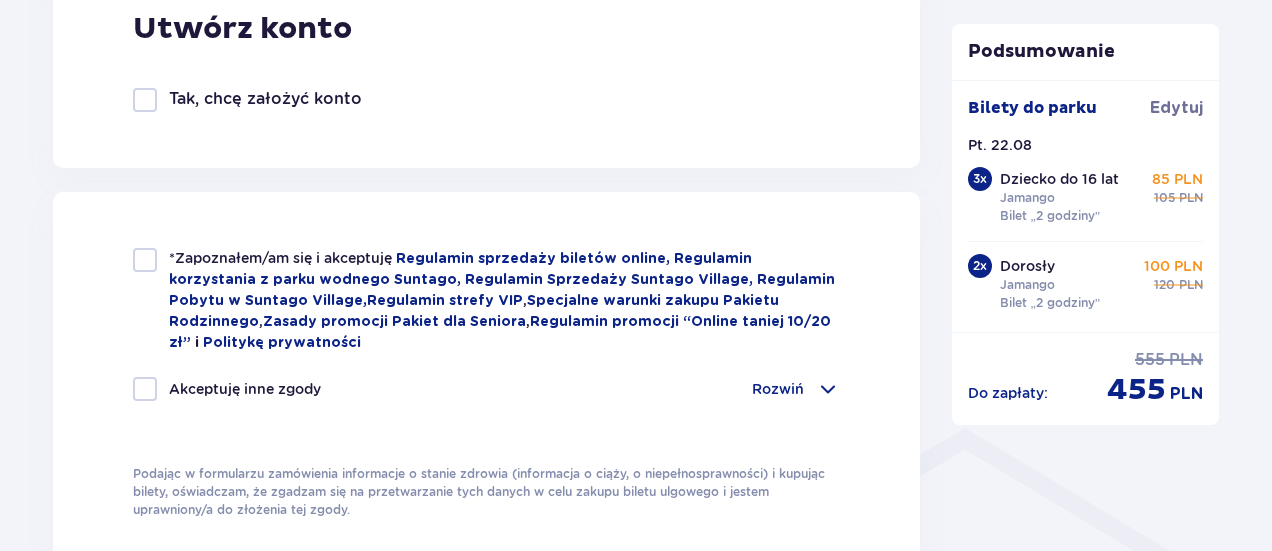 type on "[EMAIL]" 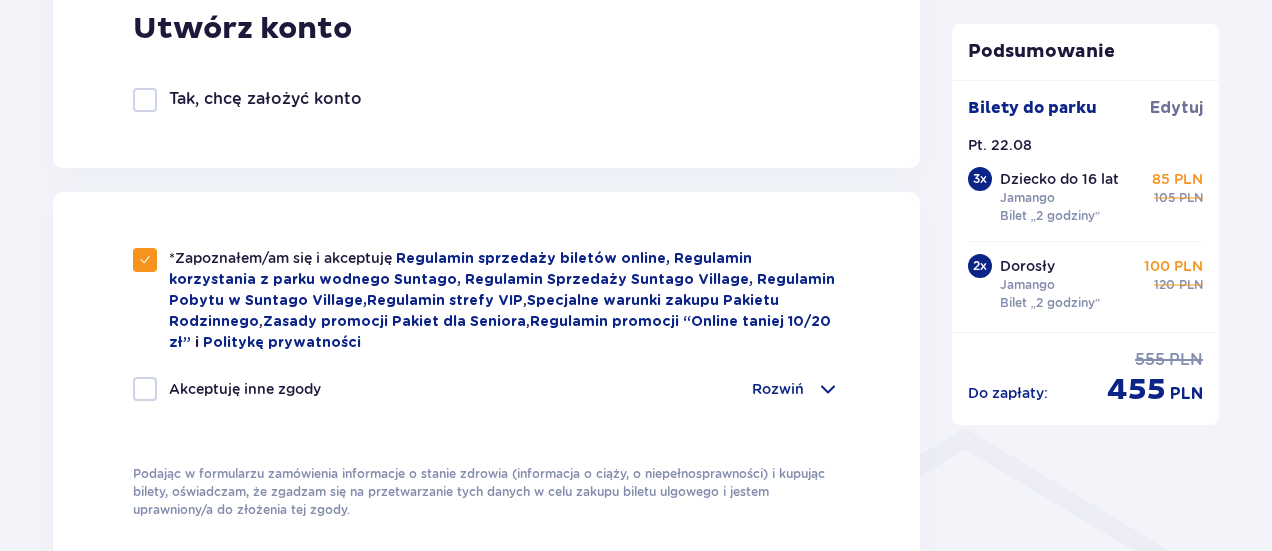 click on "Rozwiń" at bounding box center (778, 389) 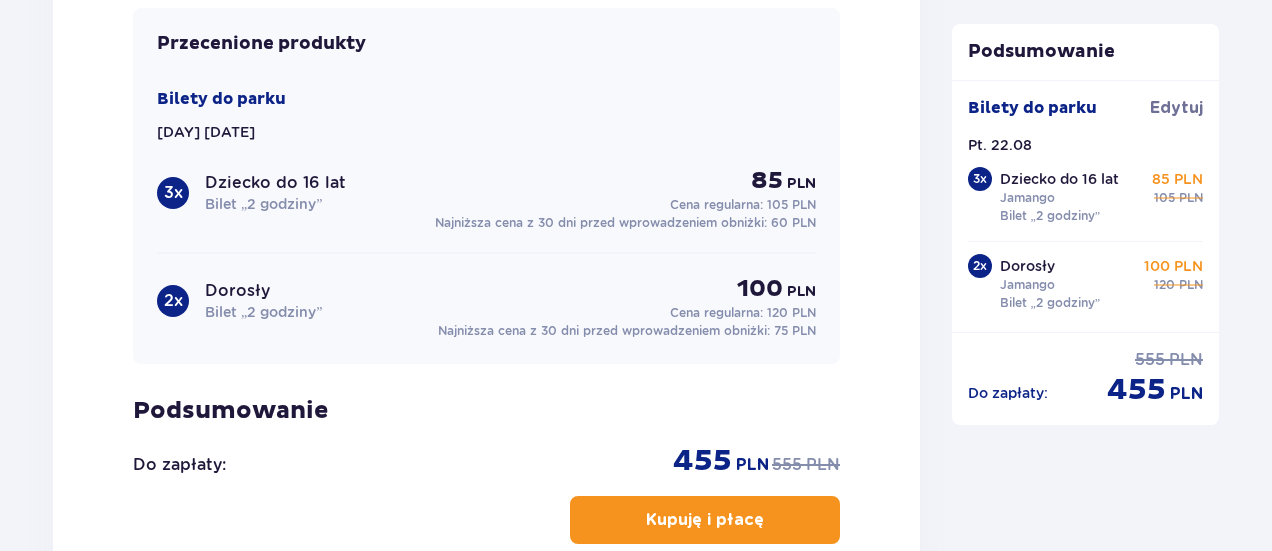 scroll, scrollTop: 2447, scrollLeft: 0, axis: vertical 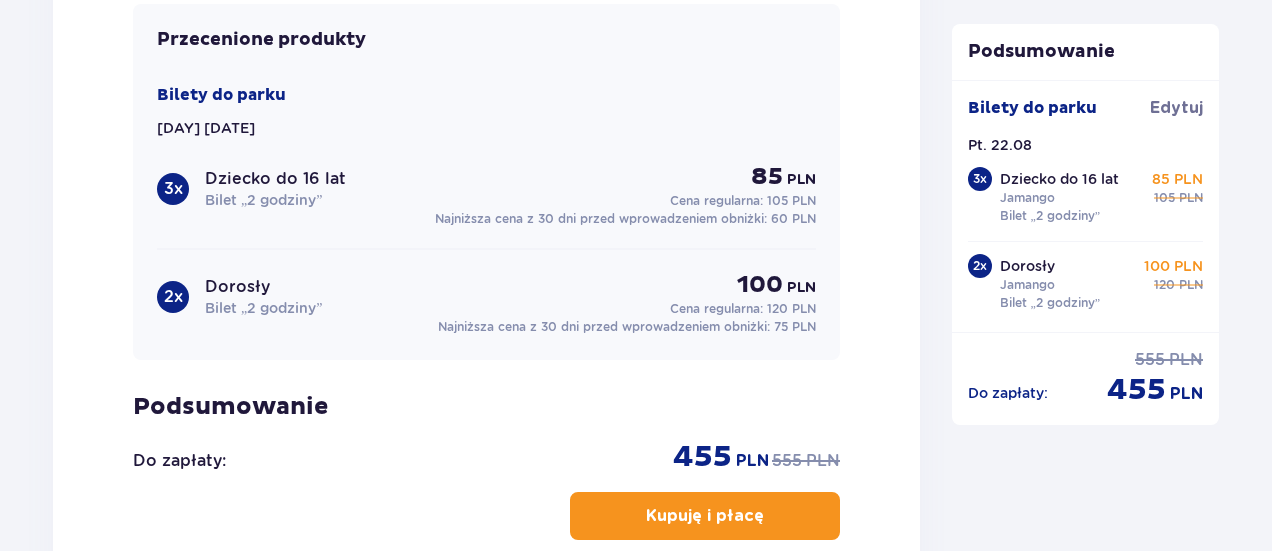 click on "Kupuję i płacę" at bounding box center [705, 516] 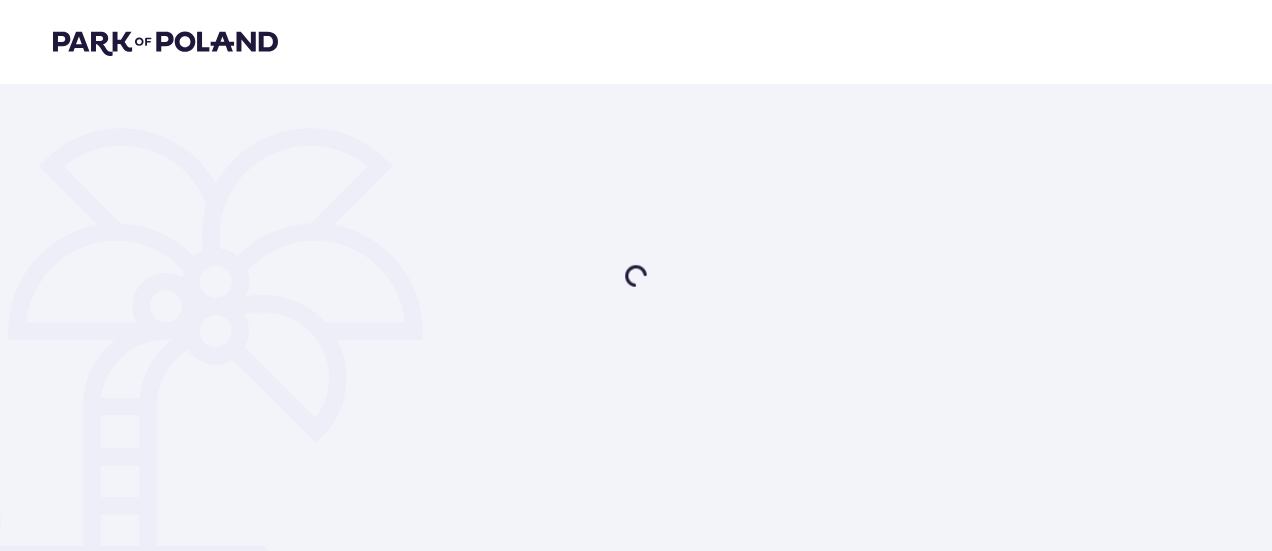 scroll, scrollTop: 0, scrollLeft: 0, axis: both 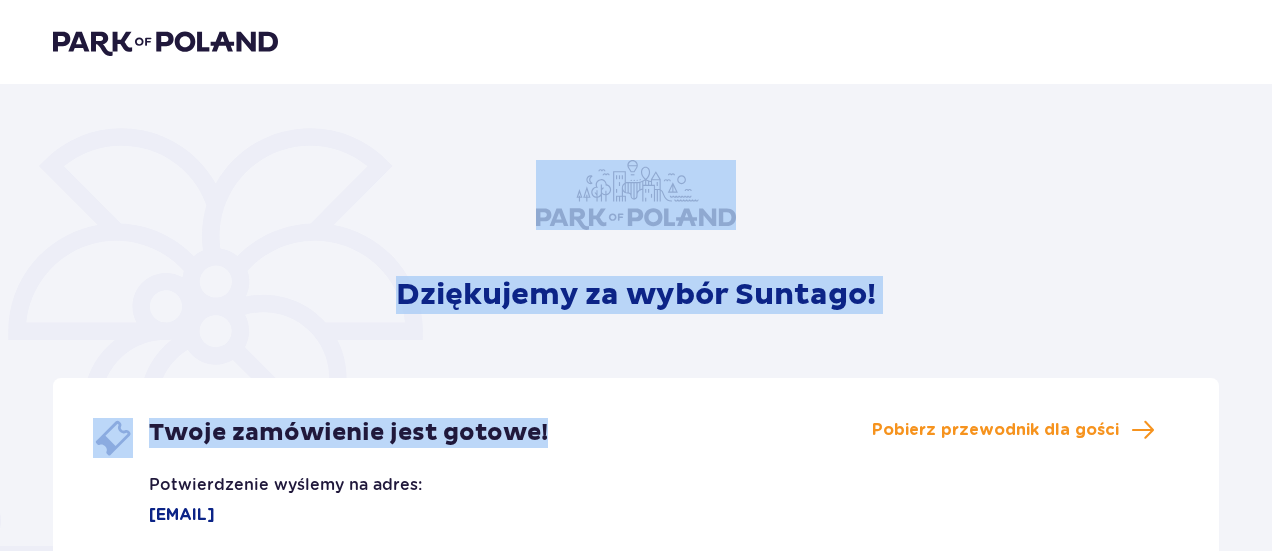 drag, startPoint x: 0, startPoint y: 0, endPoint x: 833, endPoint y: 176, distance: 851.39 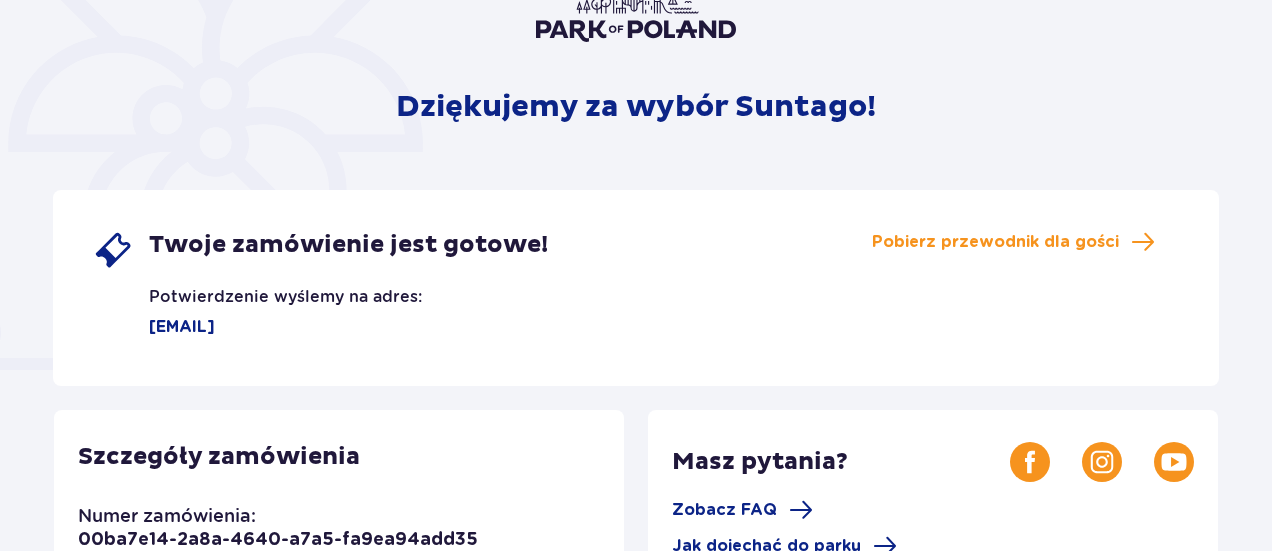 click on "Twoje zamówienie jest gotowe!   Potwierdzenie wyślemy na adres: urszula.galazyn@gmail.com Pobierz przewodnik dla gości" at bounding box center [636, 288] 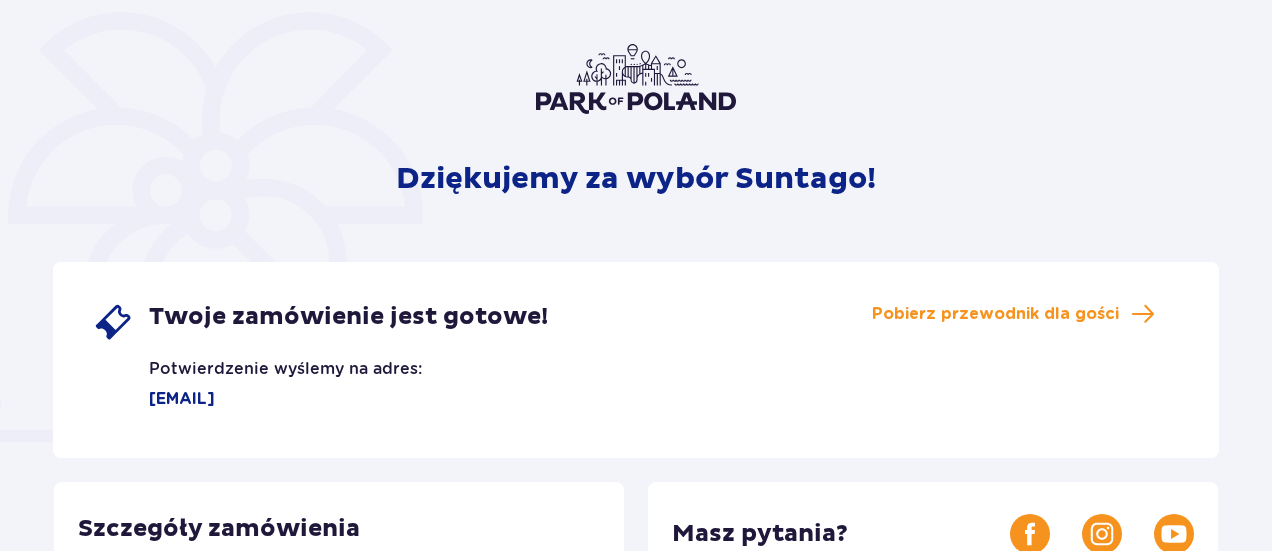 scroll, scrollTop: 178, scrollLeft: 0, axis: vertical 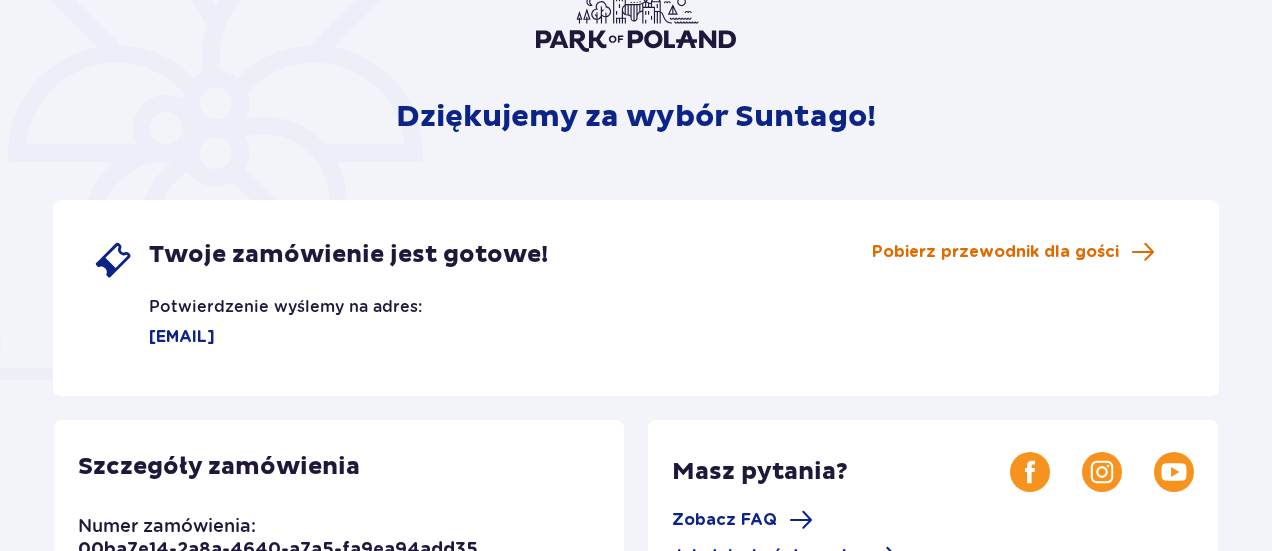 click on "Pobierz przewodnik dla gości" at bounding box center [995, 252] 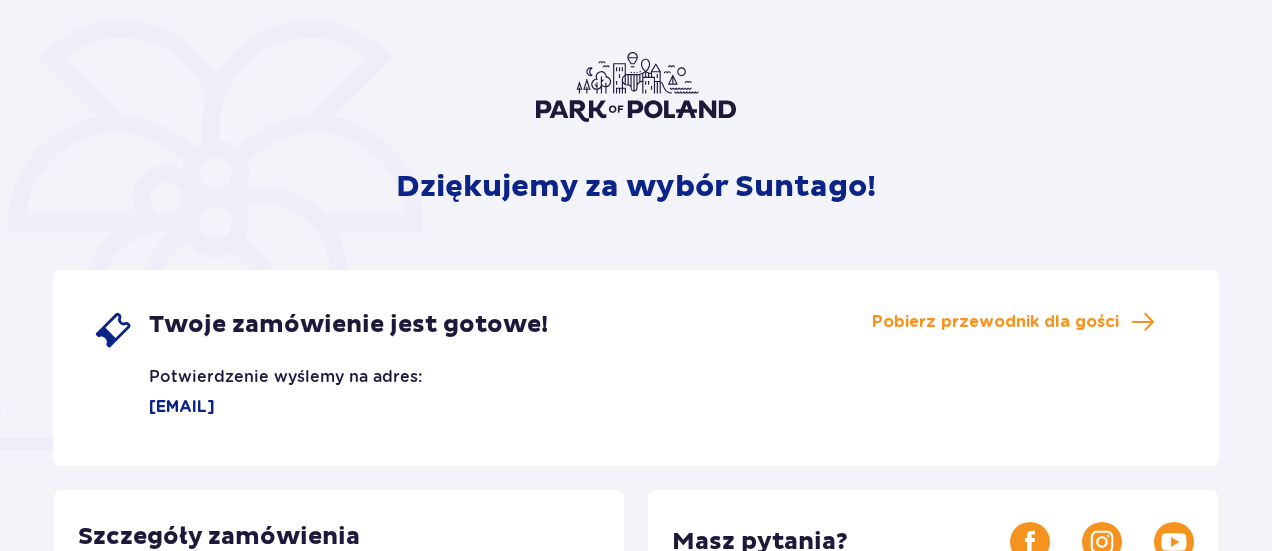 scroll, scrollTop: 0, scrollLeft: 0, axis: both 